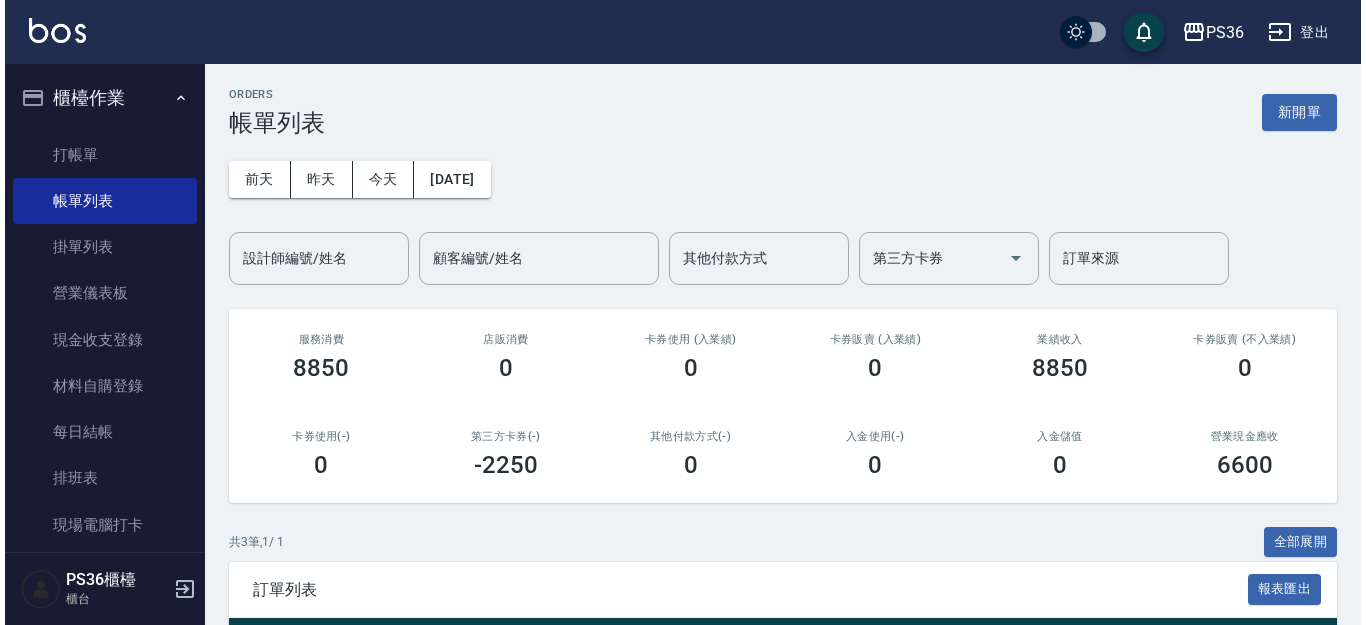 scroll, scrollTop: 0, scrollLeft: 0, axis: both 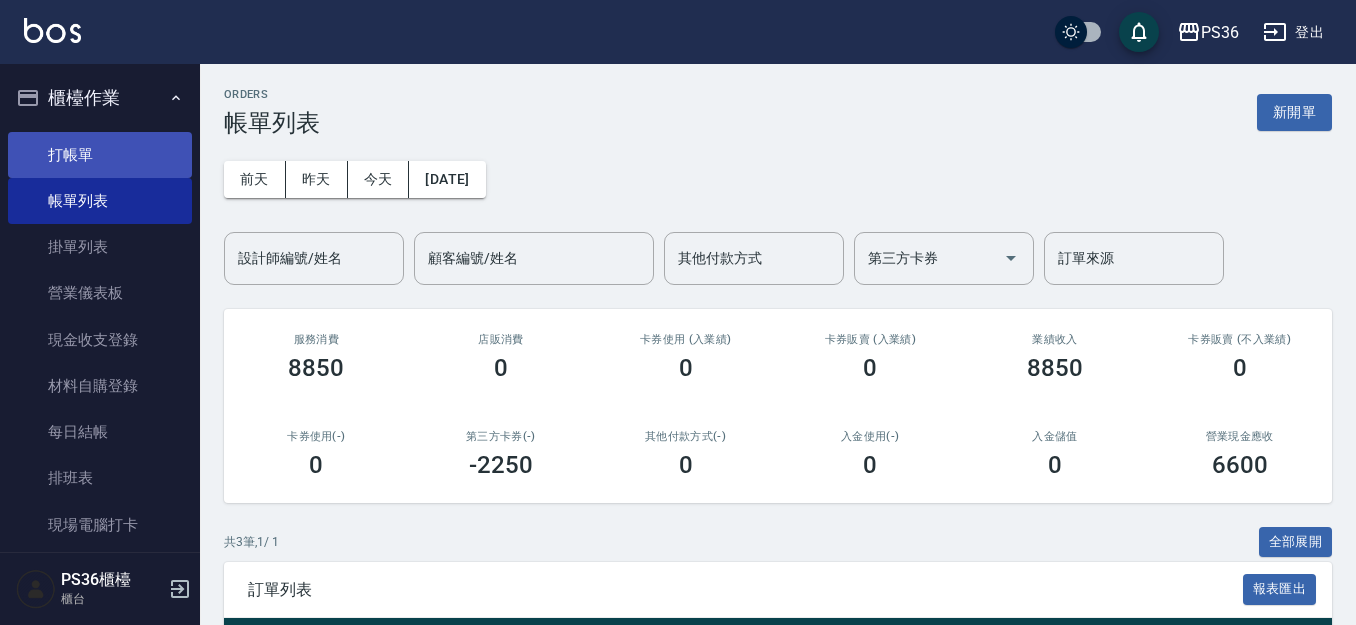 click on "打帳單" at bounding box center (100, 155) 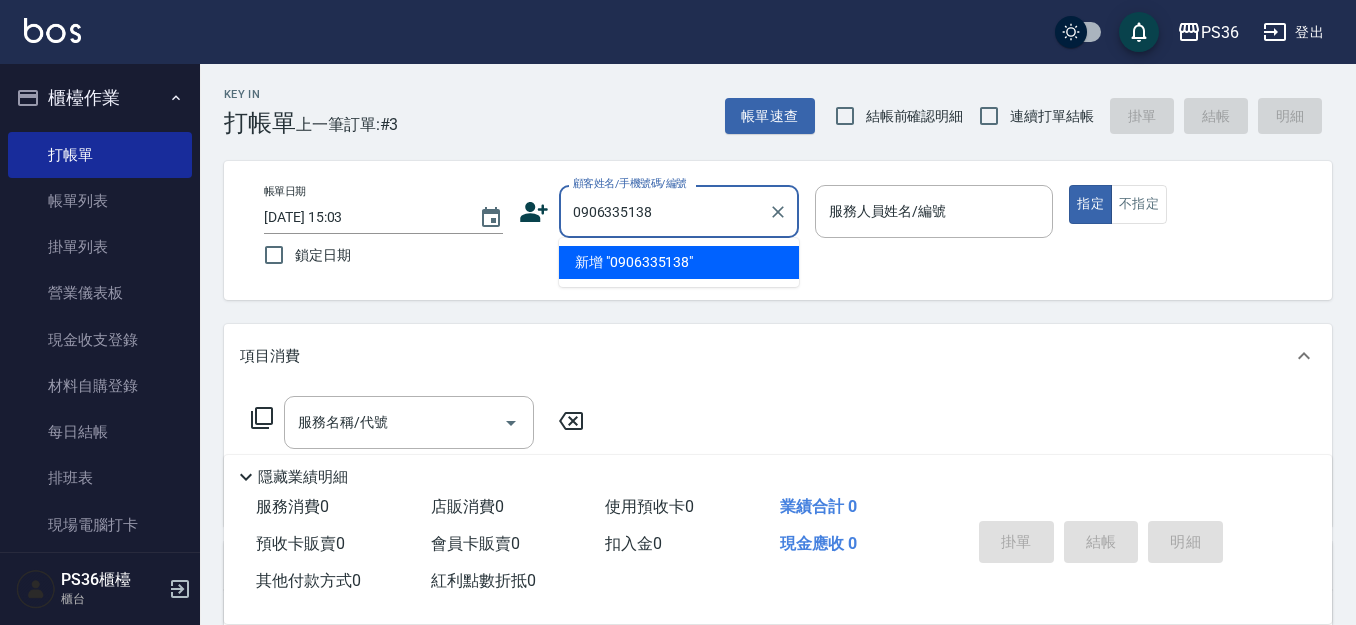 click on "新增 "0906335138"" at bounding box center (679, 262) 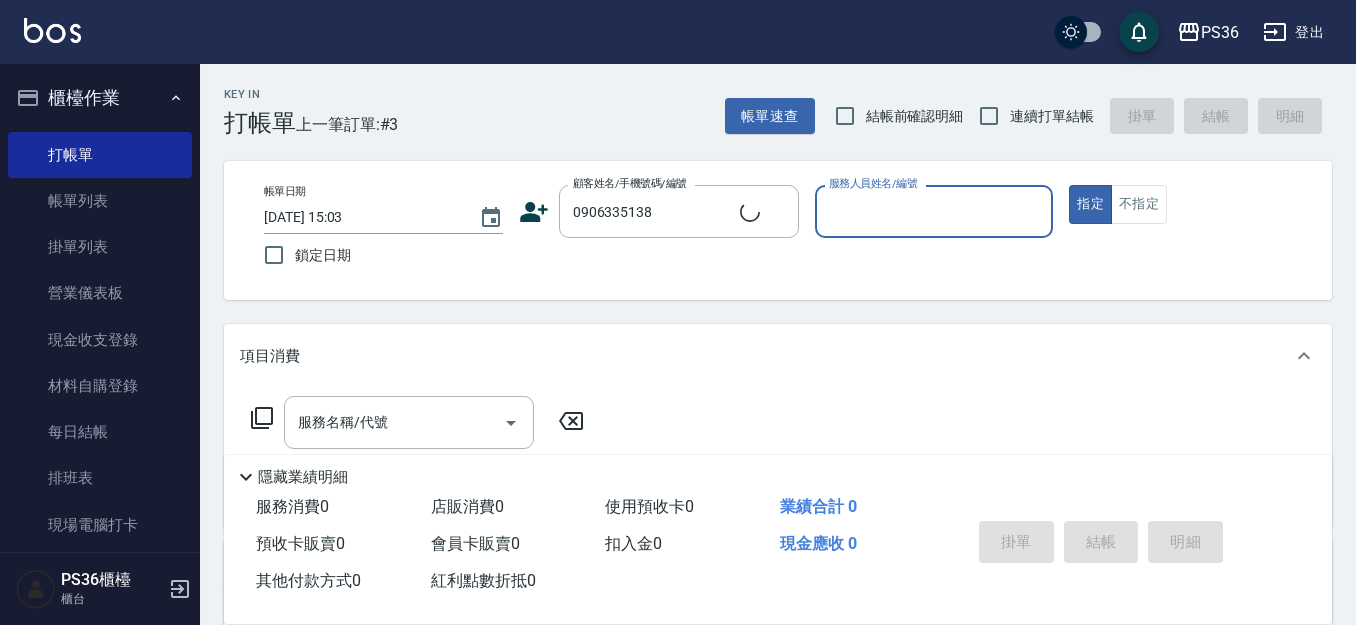 click 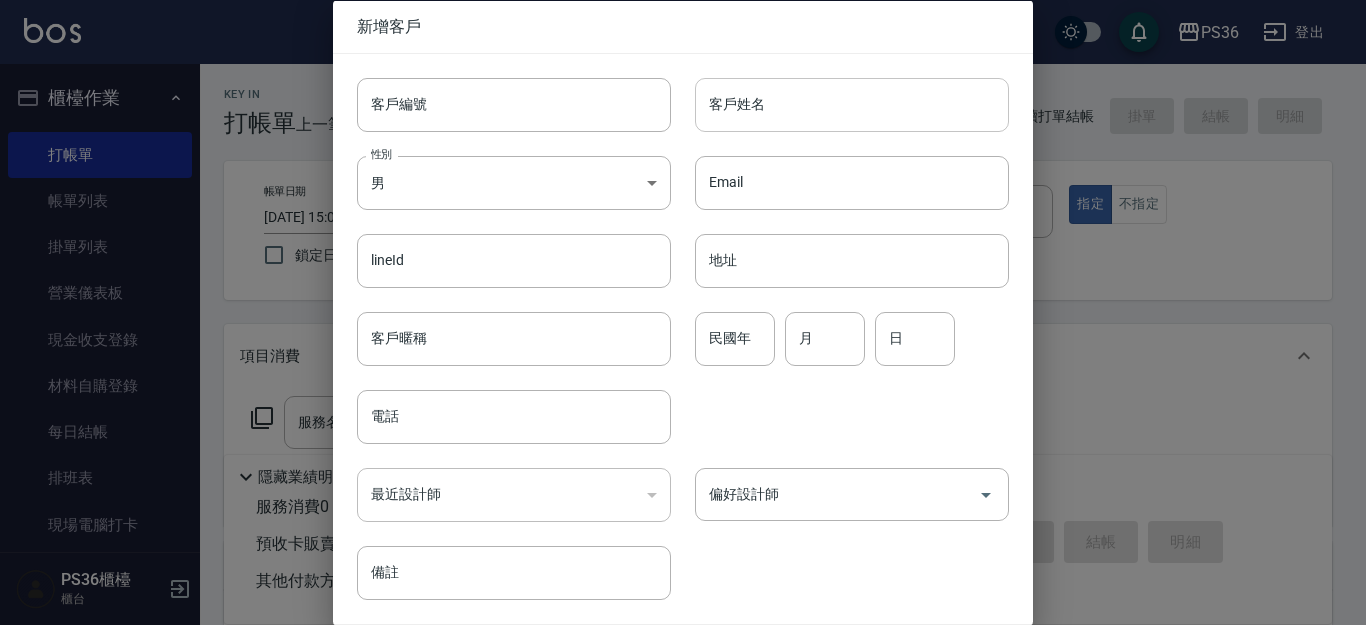 type on "0906335138" 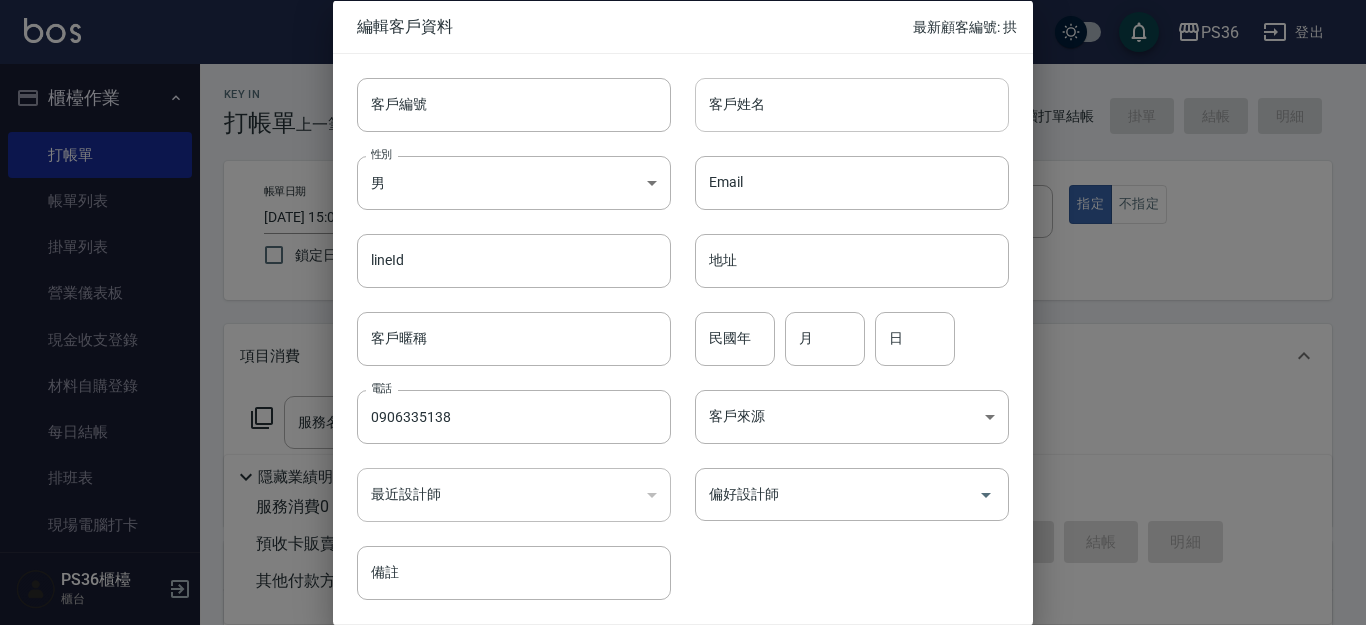 click on "客戶姓名" at bounding box center (852, 104) 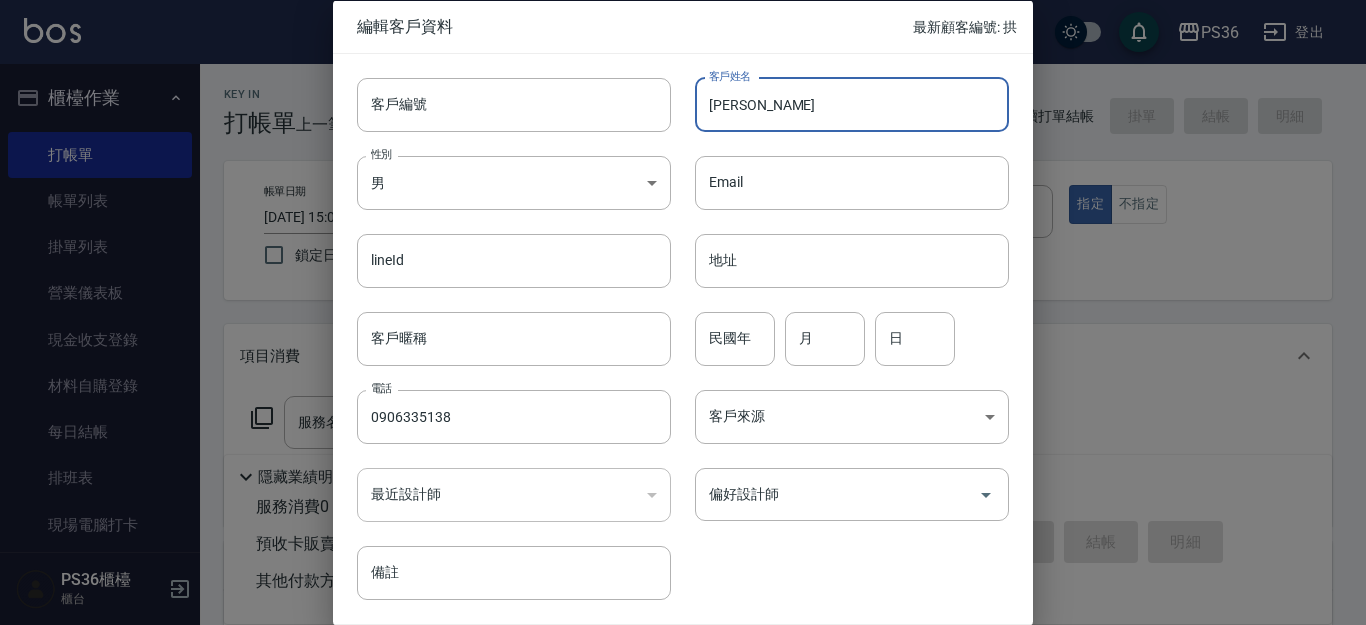 type on "[PERSON_NAME]" 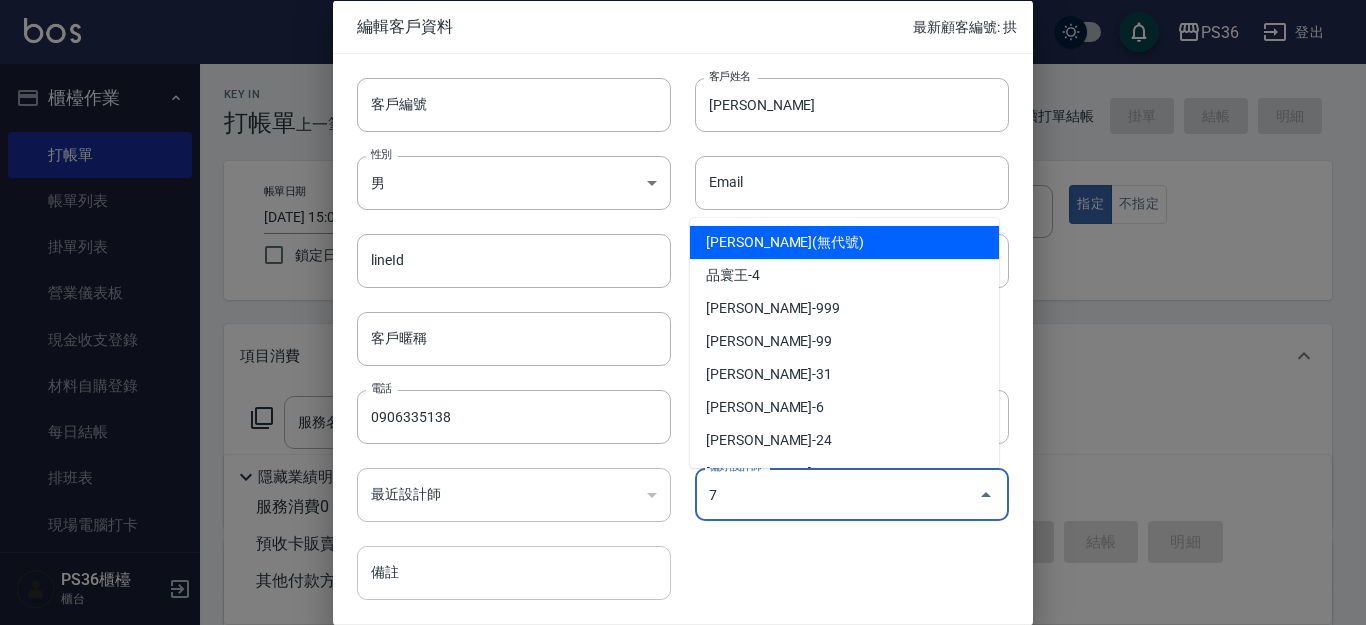 type on "臆[PERSON_NAME]" 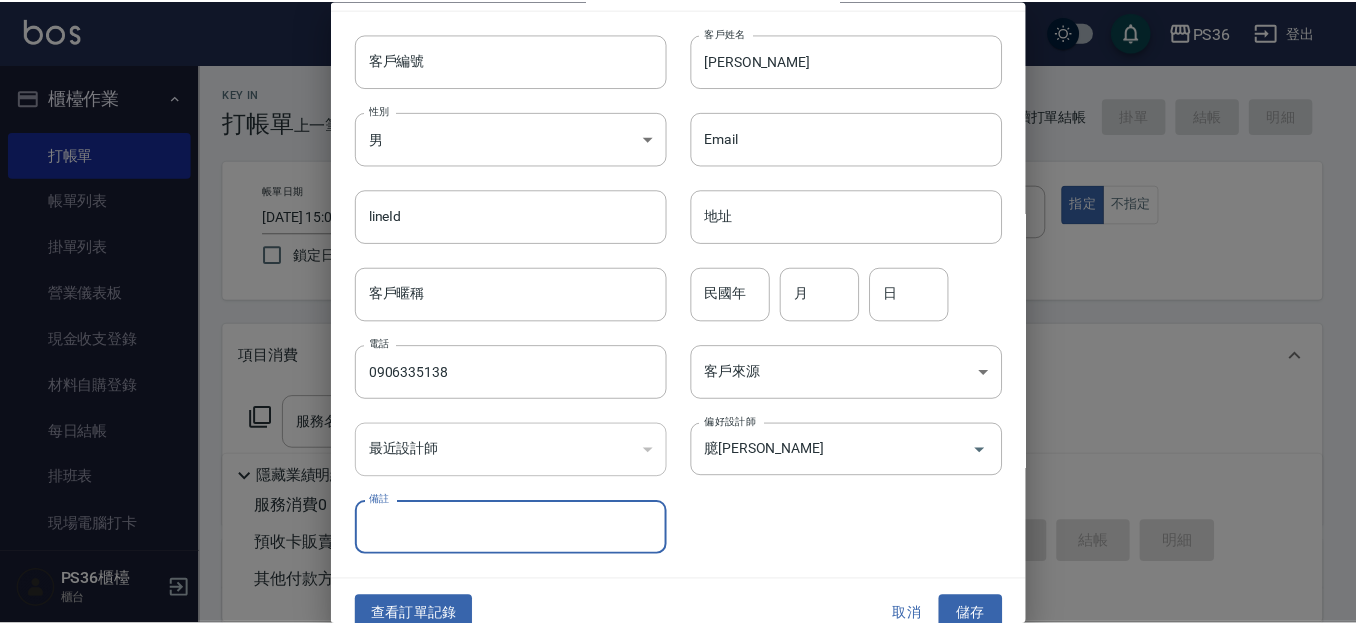 scroll, scrollTop: 68, scrollLeft: 0, axis: vertical 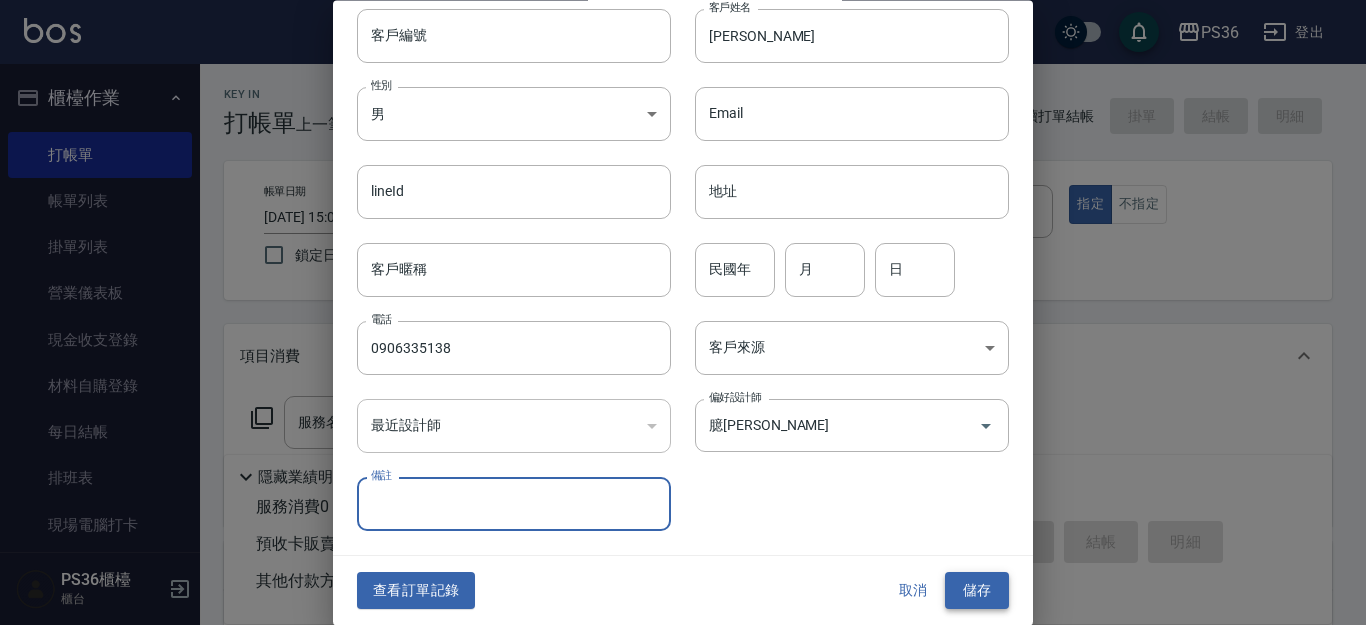 click on "儲存" at bounding box center [977, 591] 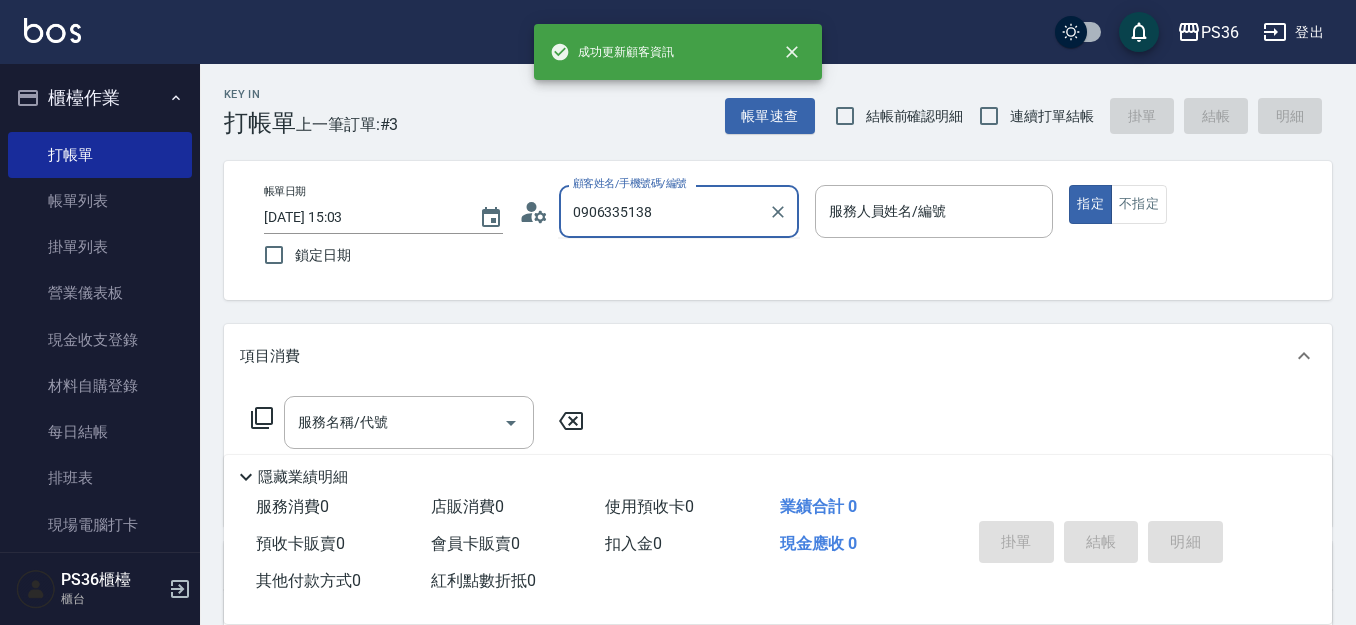 click on "0906335138" at bounding box center (664, 211) 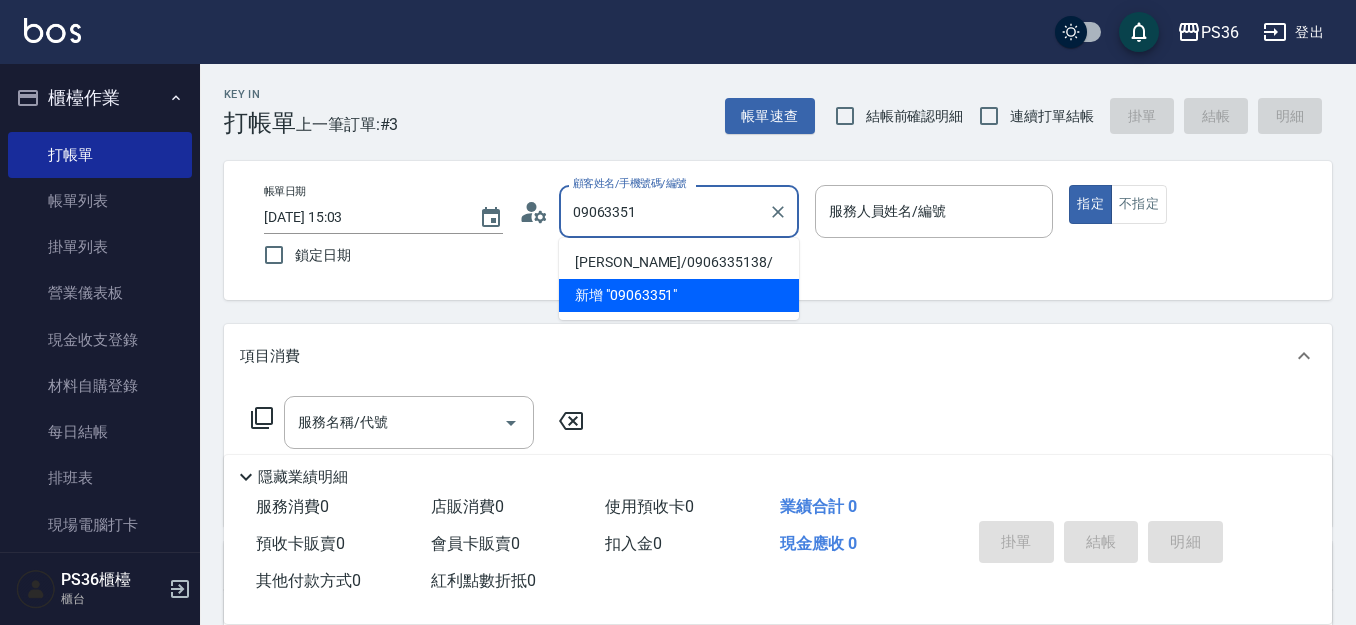 click on "[PERSON_NAME]/0906335138/" at bounding box center (679, 262) 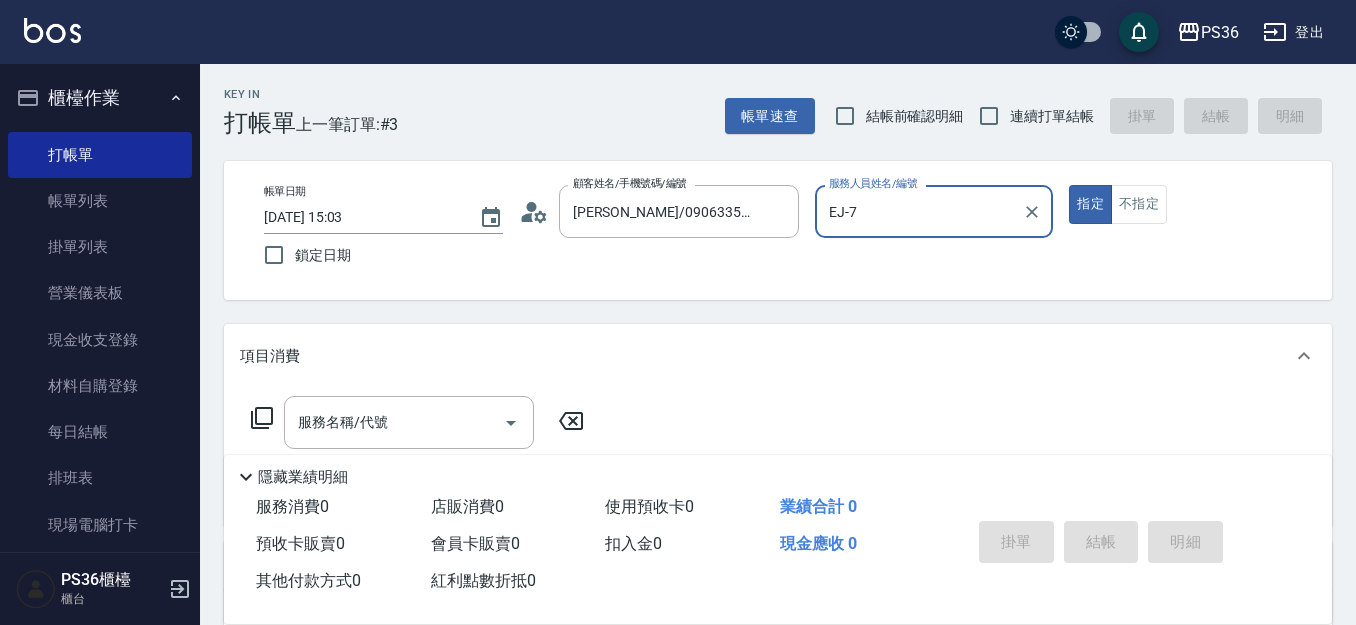 type on "EJ-7" 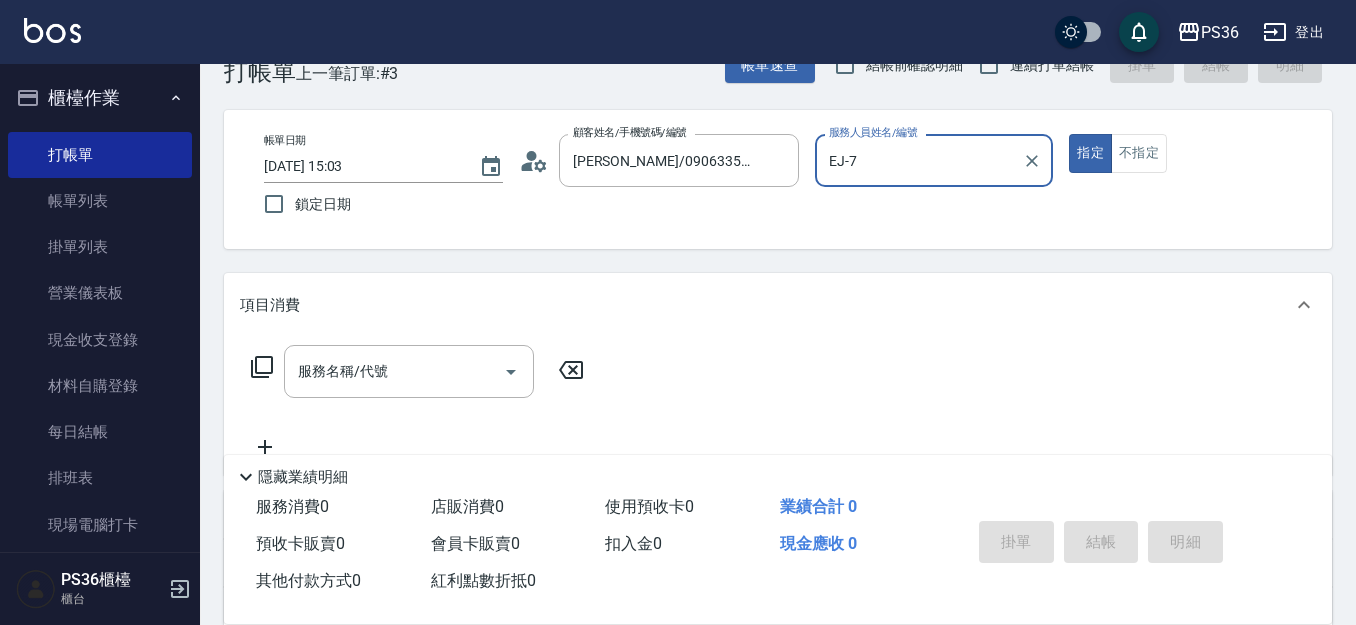 scroll, scrollTop: 100, scrollLeft: 0, axis: vertical 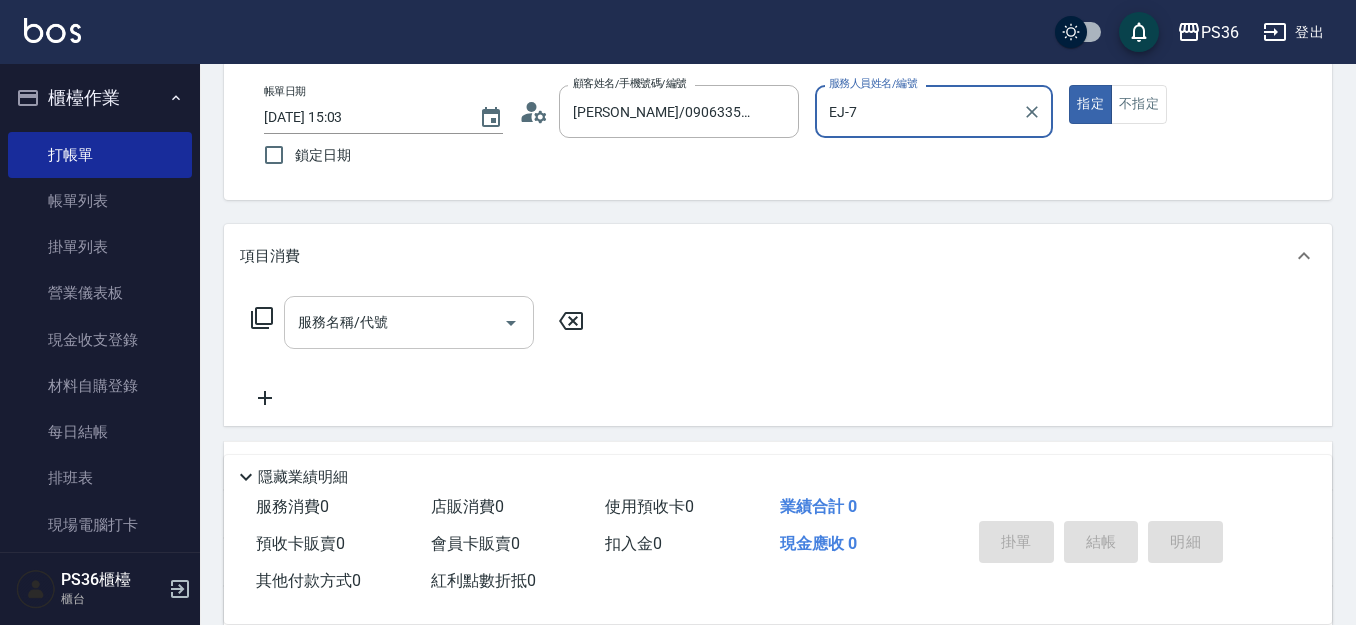 click on "服務名稱/代號" at bounding box center [394, 322] 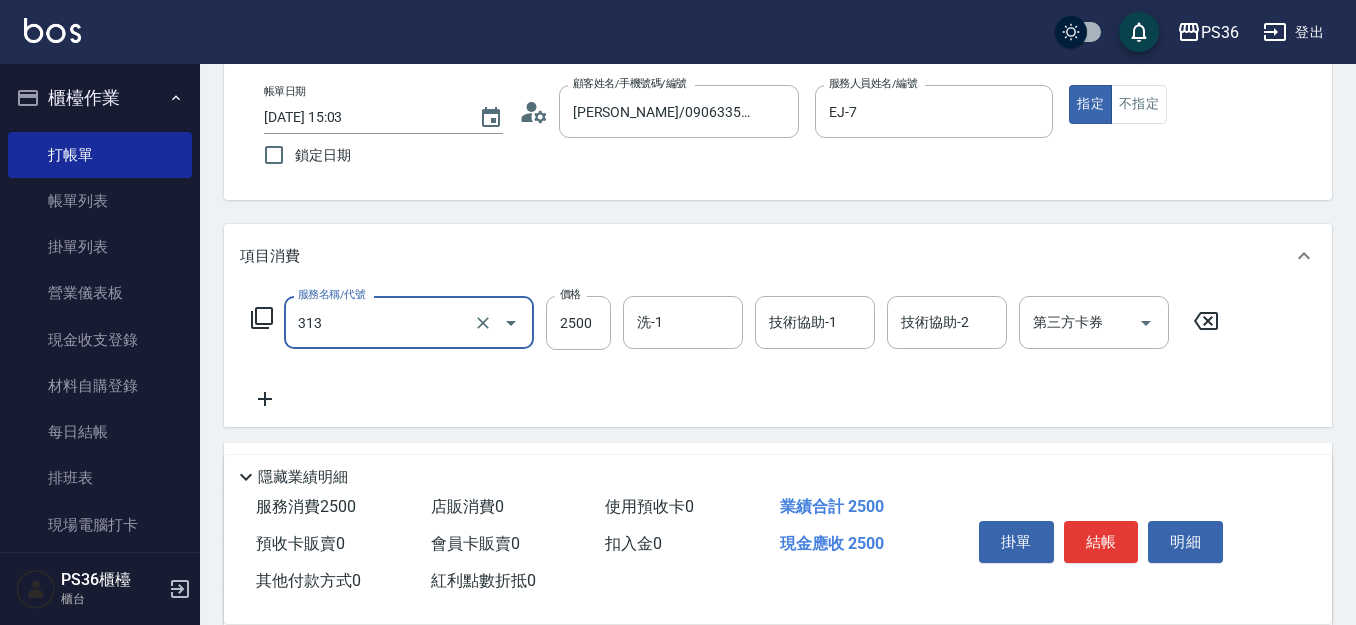 type on "頂級溫朔(313)" 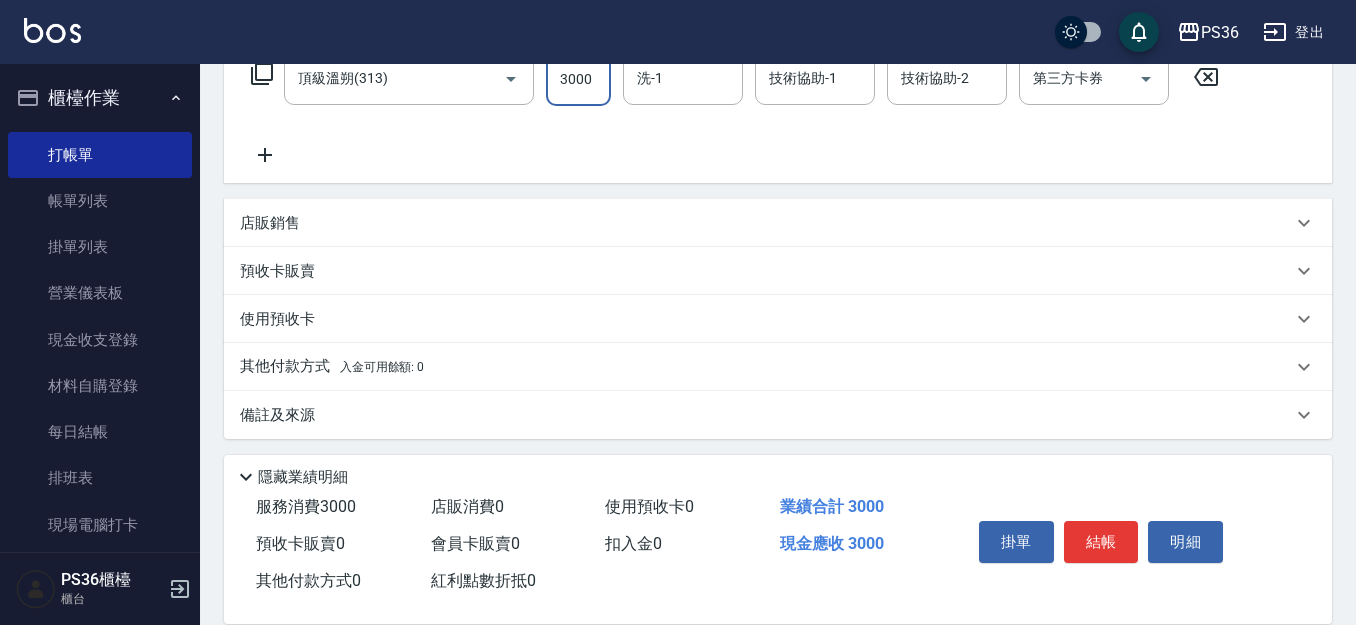 scroll, scrollTop: 350, scrollLeft: 0, axis: vertical 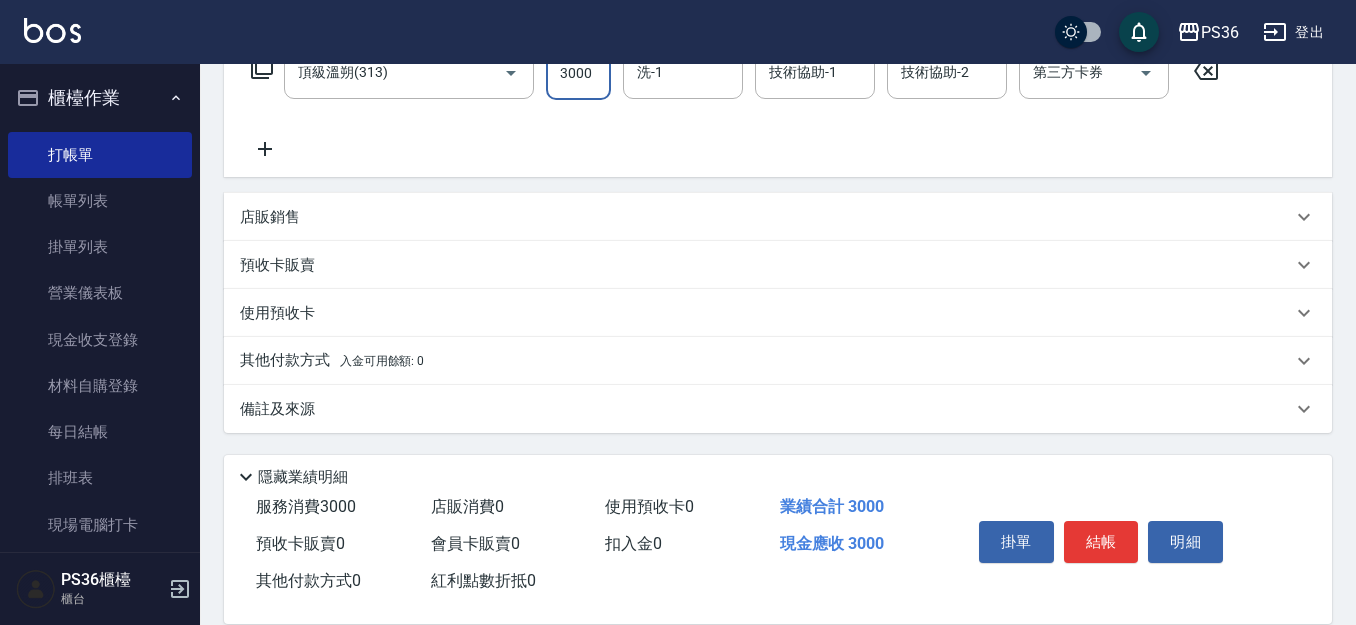 type on "3000" 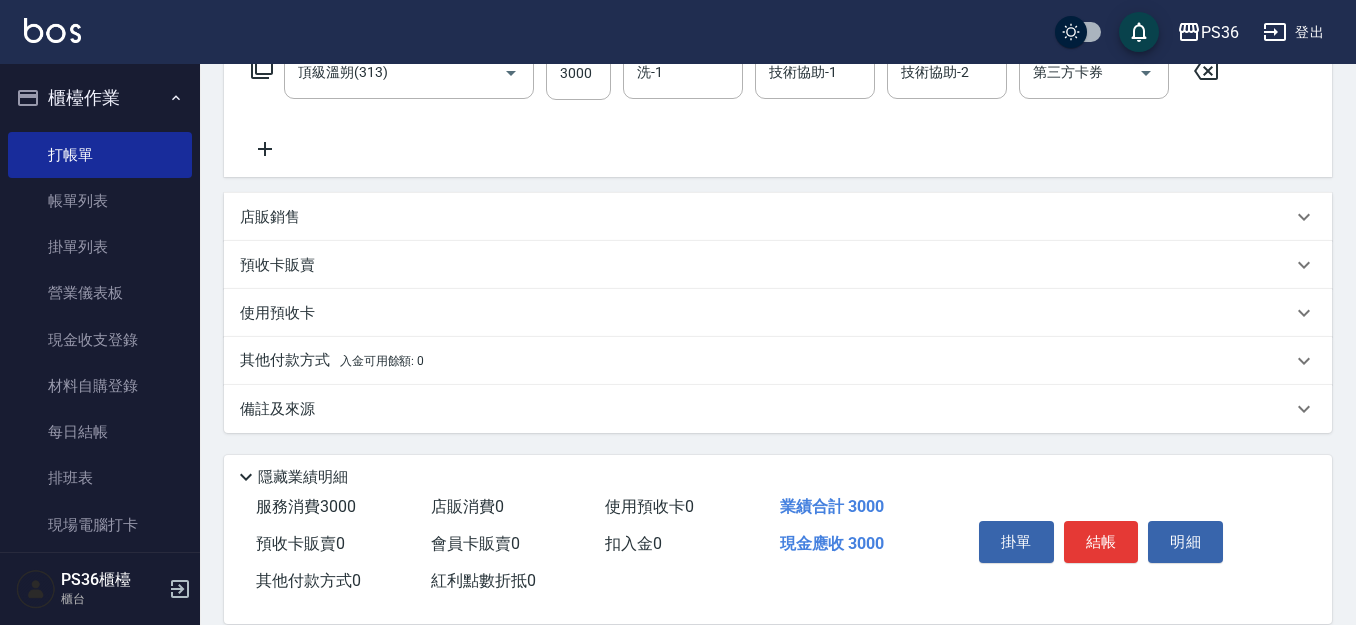 click on "其他付款方式 入金可用餘額: 0" at bounding box center [332, 361] 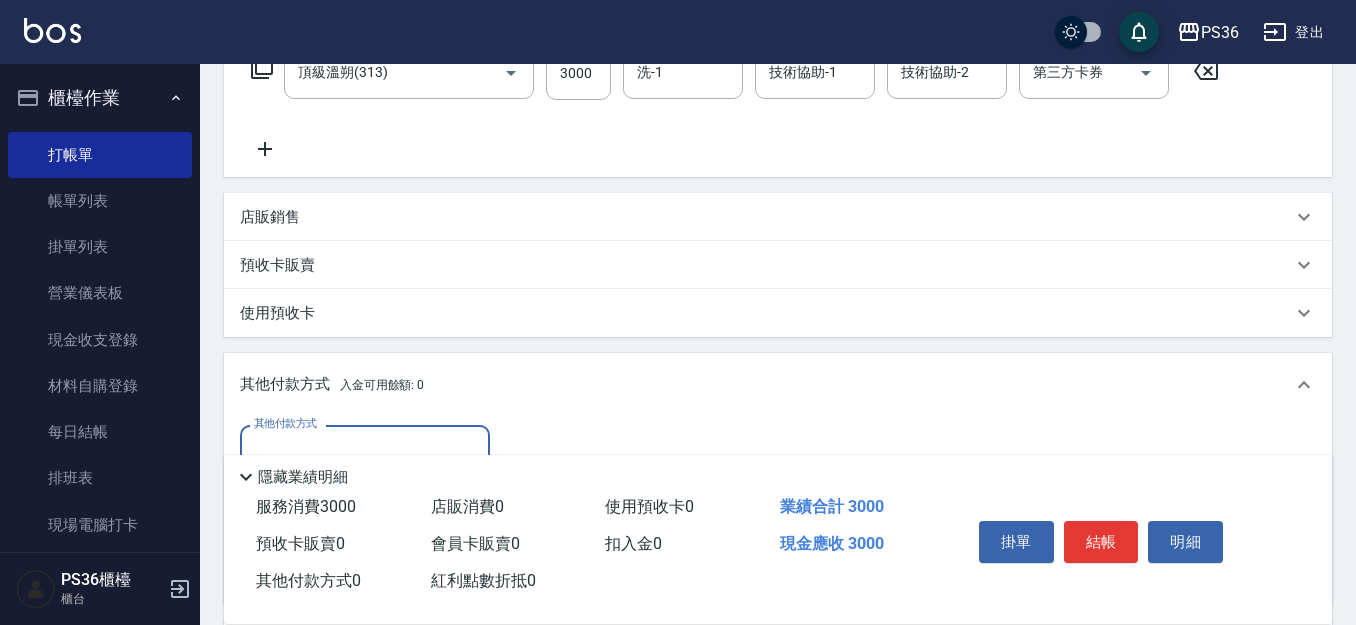 scroll, scrollTop: 396, scrollLeft: 0, axis: vertical 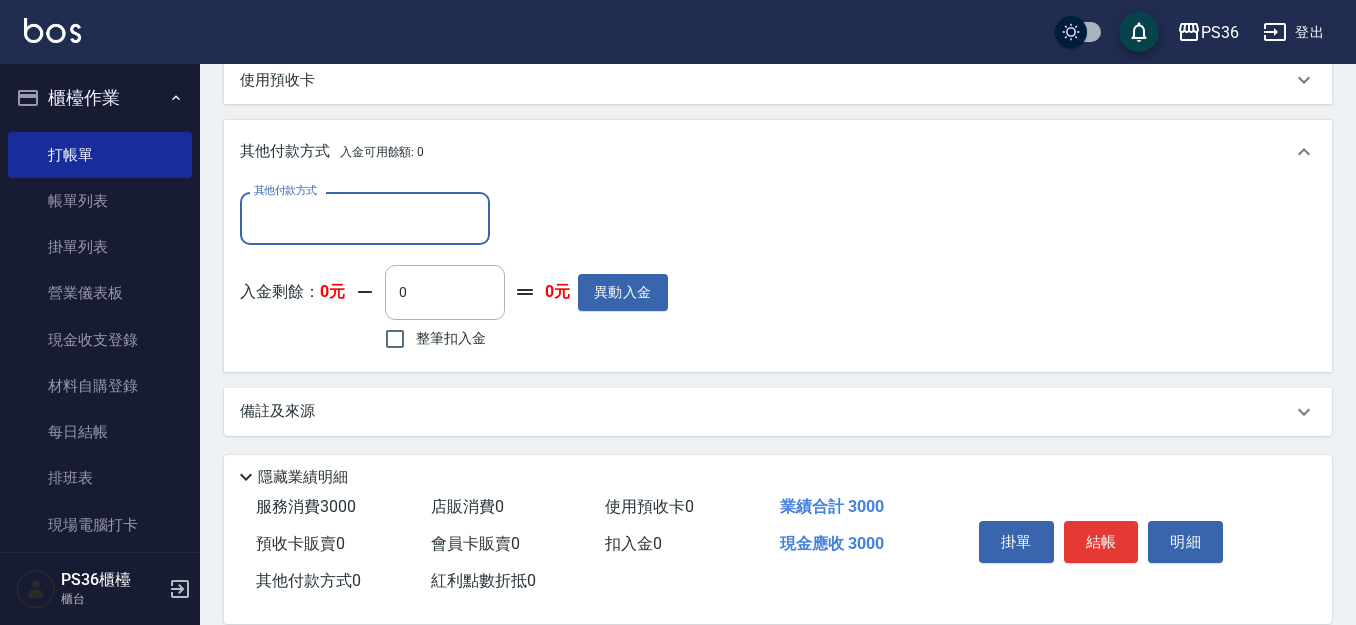 click on "其他付款方式" at bounding box center (365, 218) 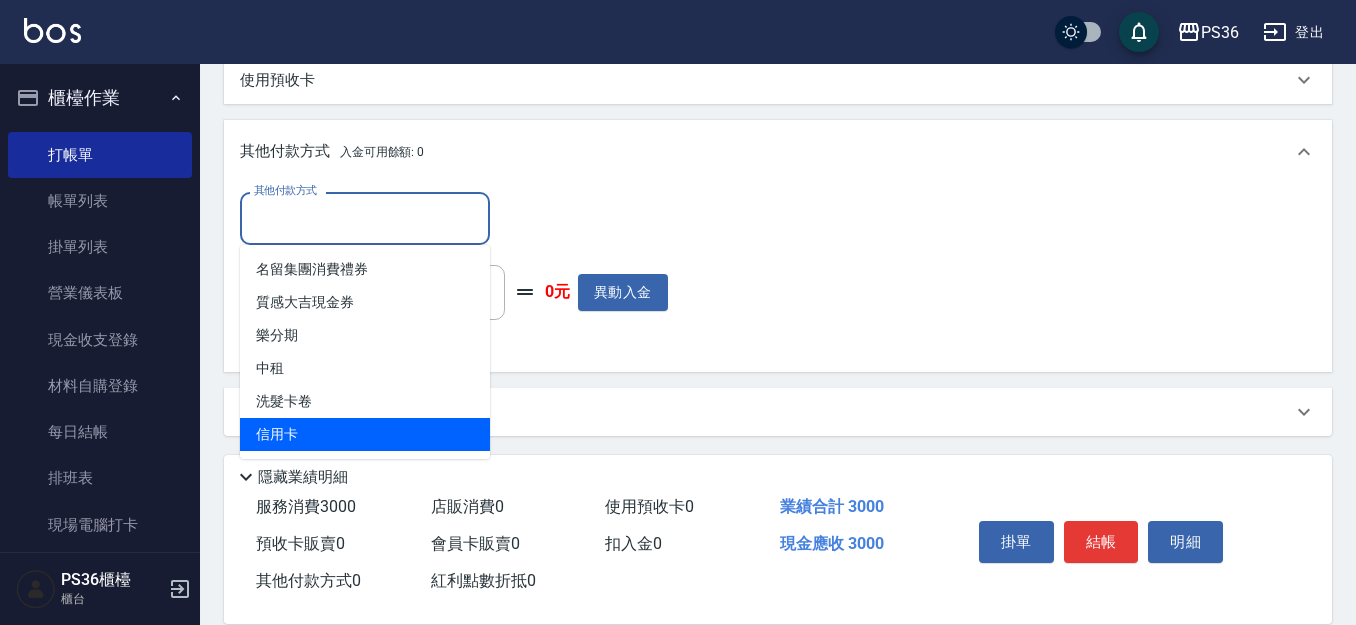 click on "信用卡" at bounding box center [365, 434] 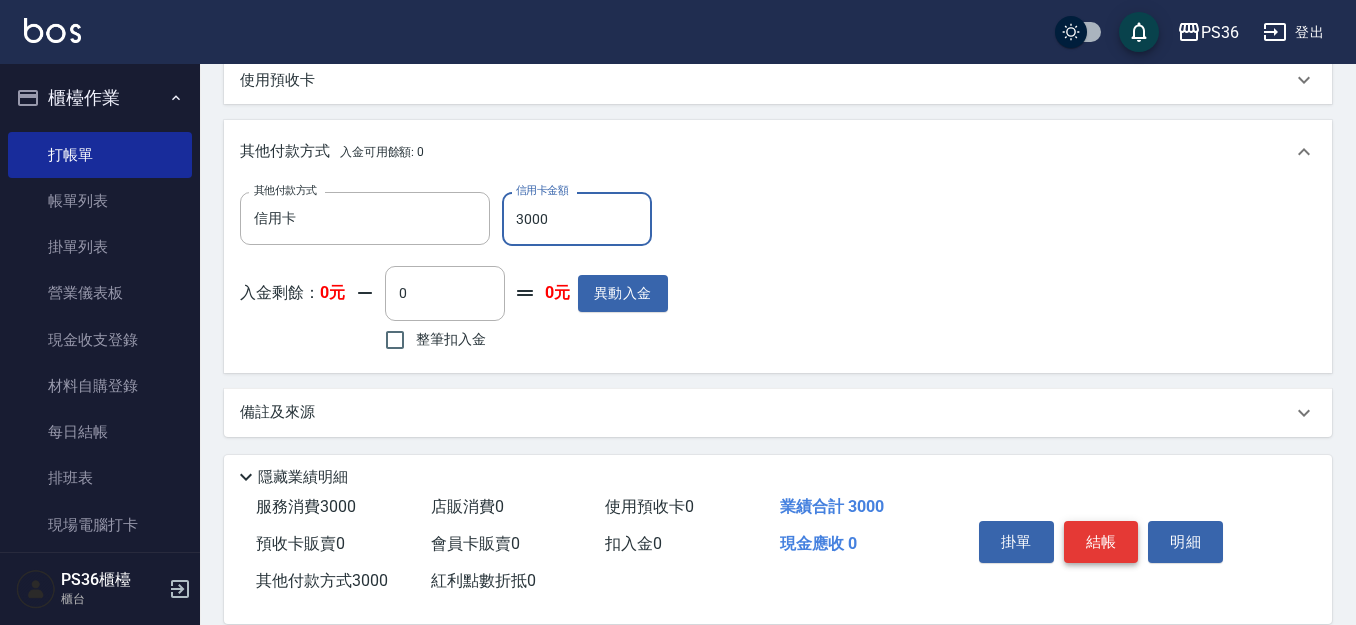 type on "3000" 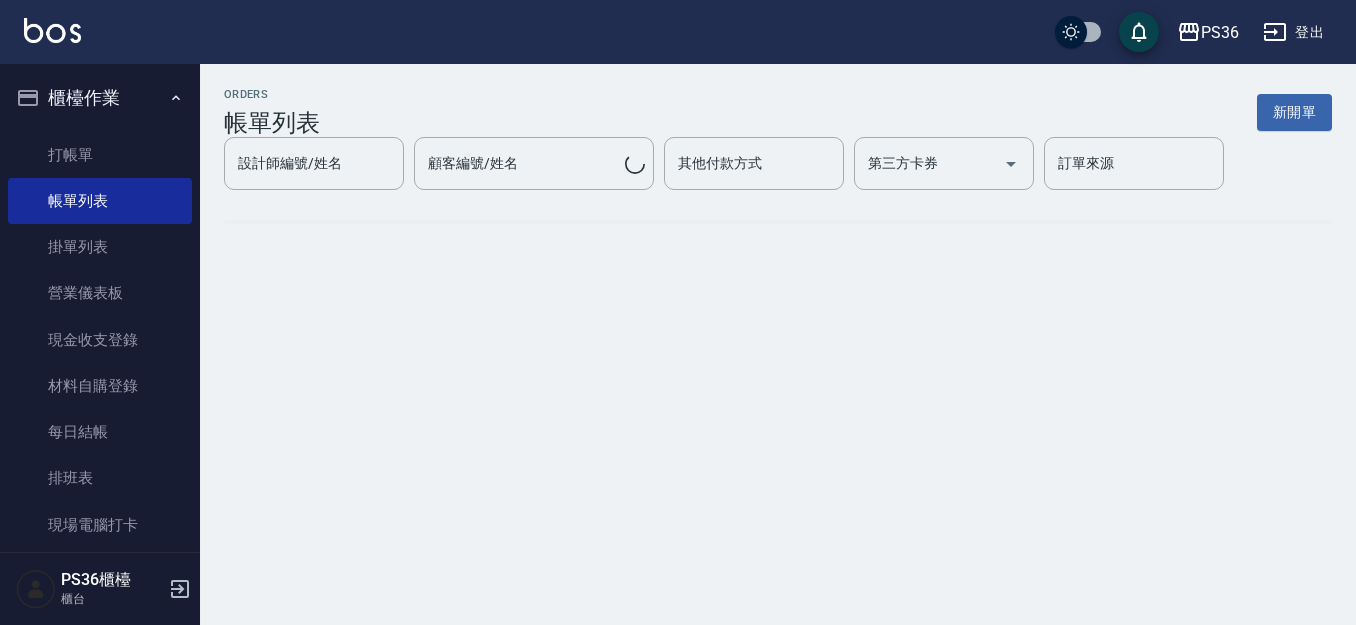 scroll, scrollTop: 0, scrollLeft: 0, axis: both 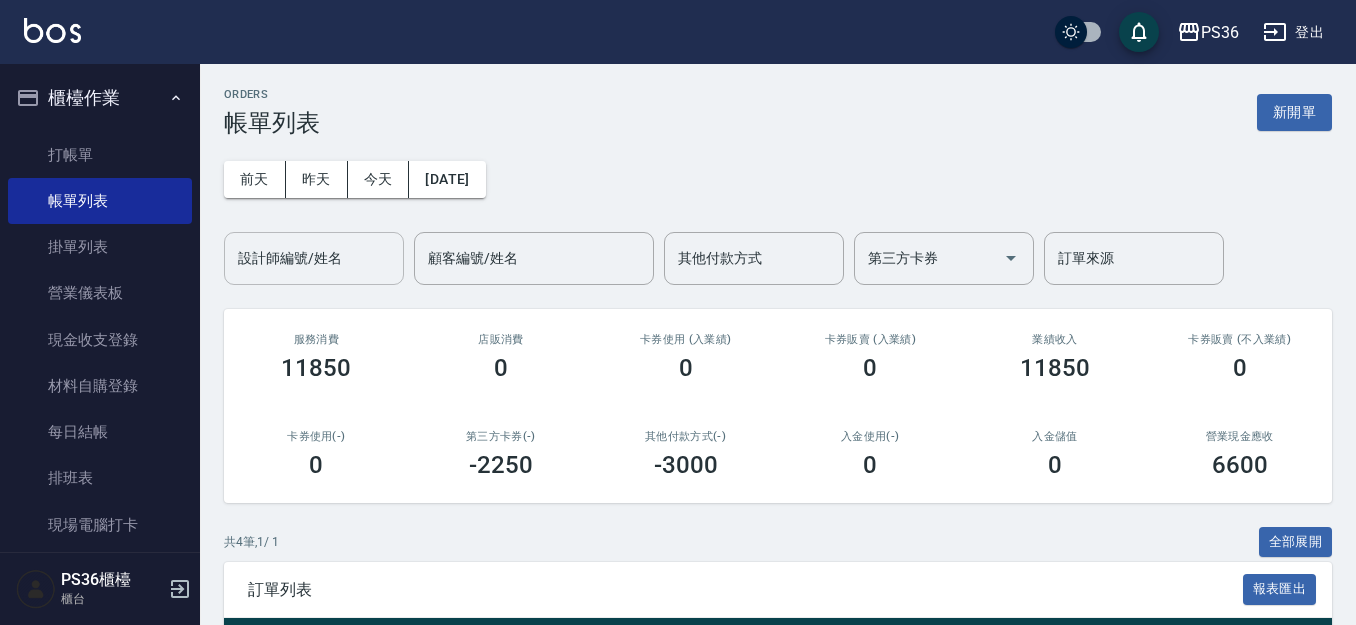 click on "設計師編號/姓名" at bounding box center (314, 258) 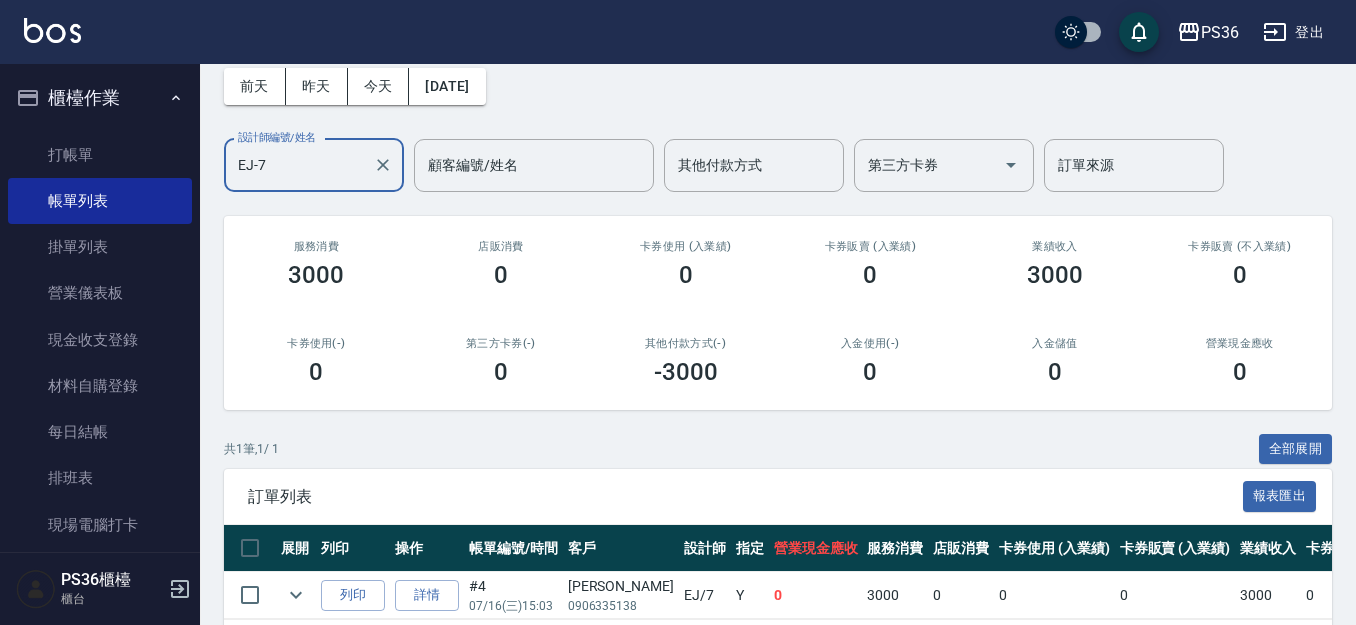 scroll, scrollTop: 183, scrollLeft: 0, axis: vertical 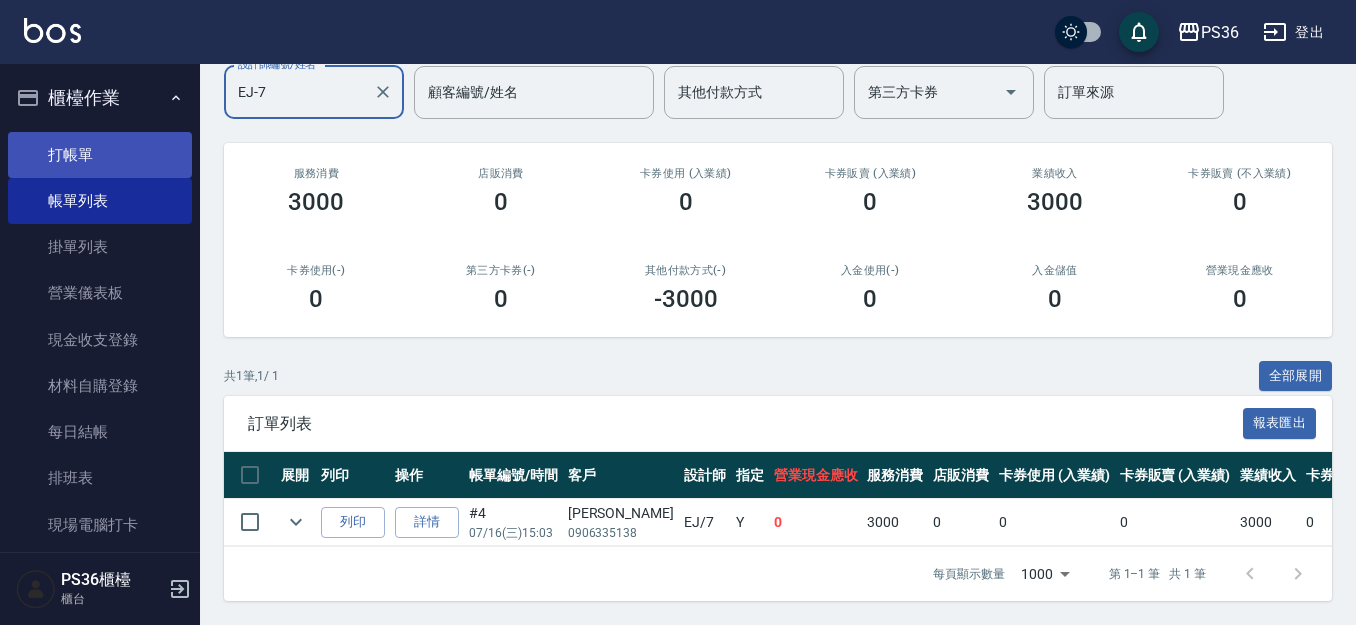 type on "EJ-7" 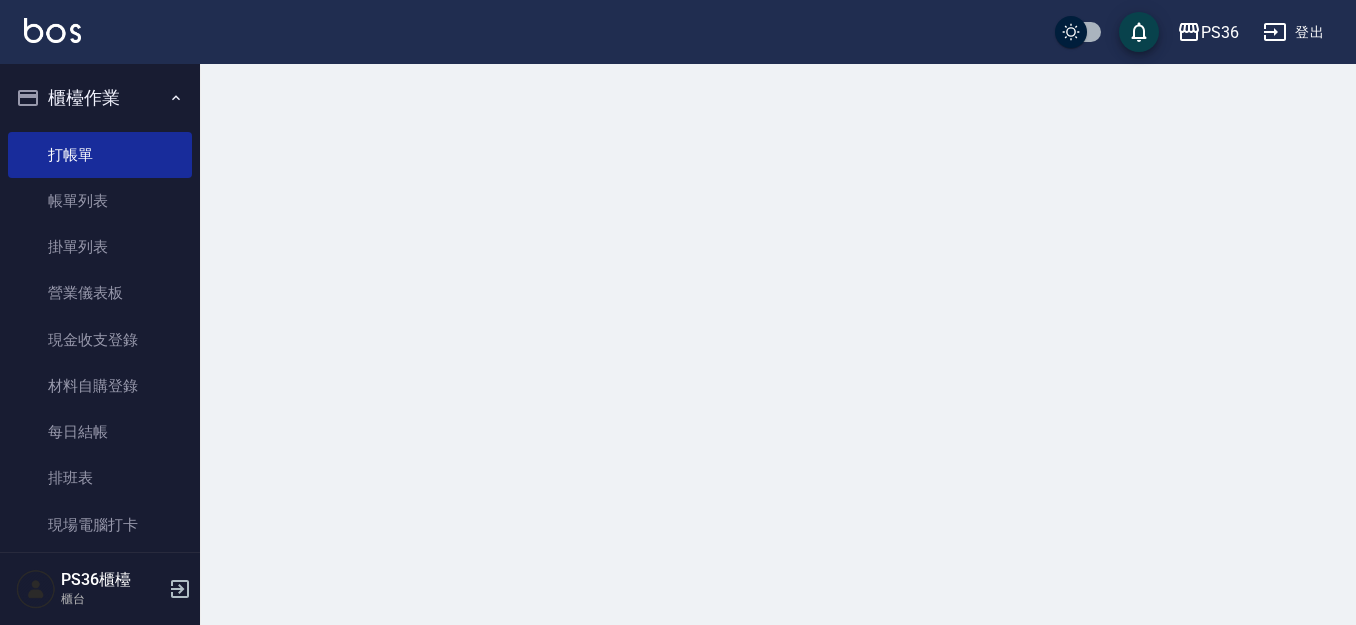 scroll, scrollTop: 0, scrollLeft: 0, axis: both 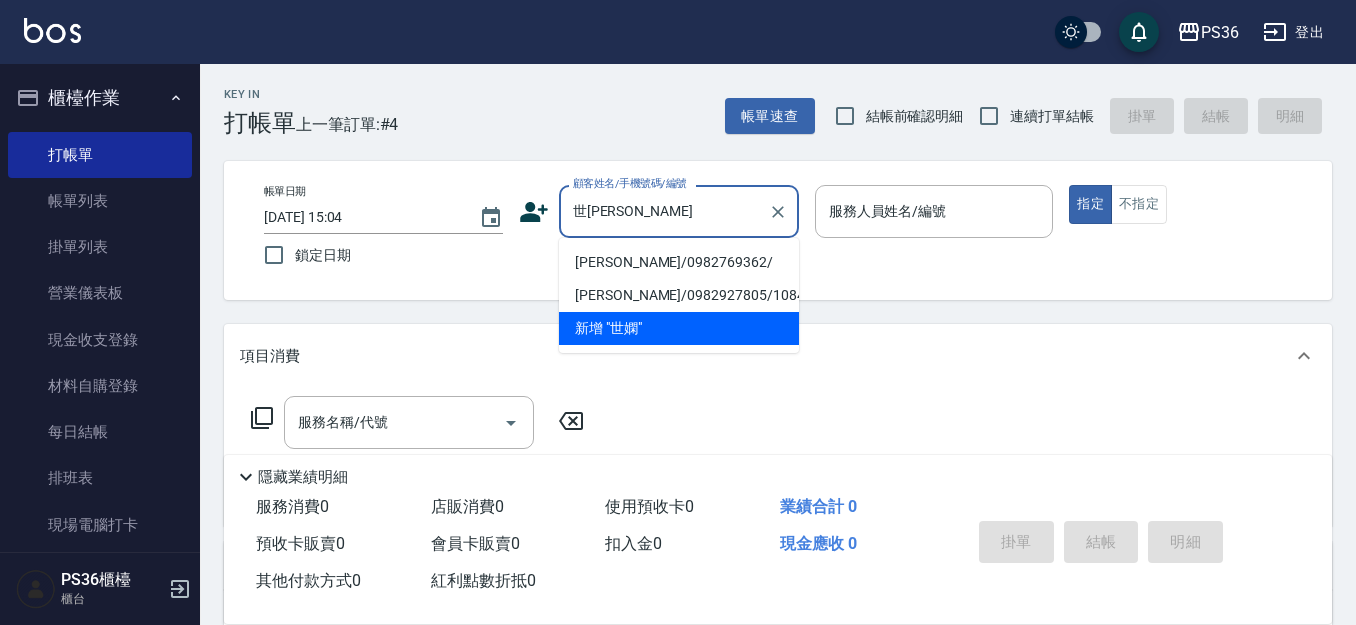 click on "[PERSON_NAME]/0982769362/" at bounding box center [679, 262] 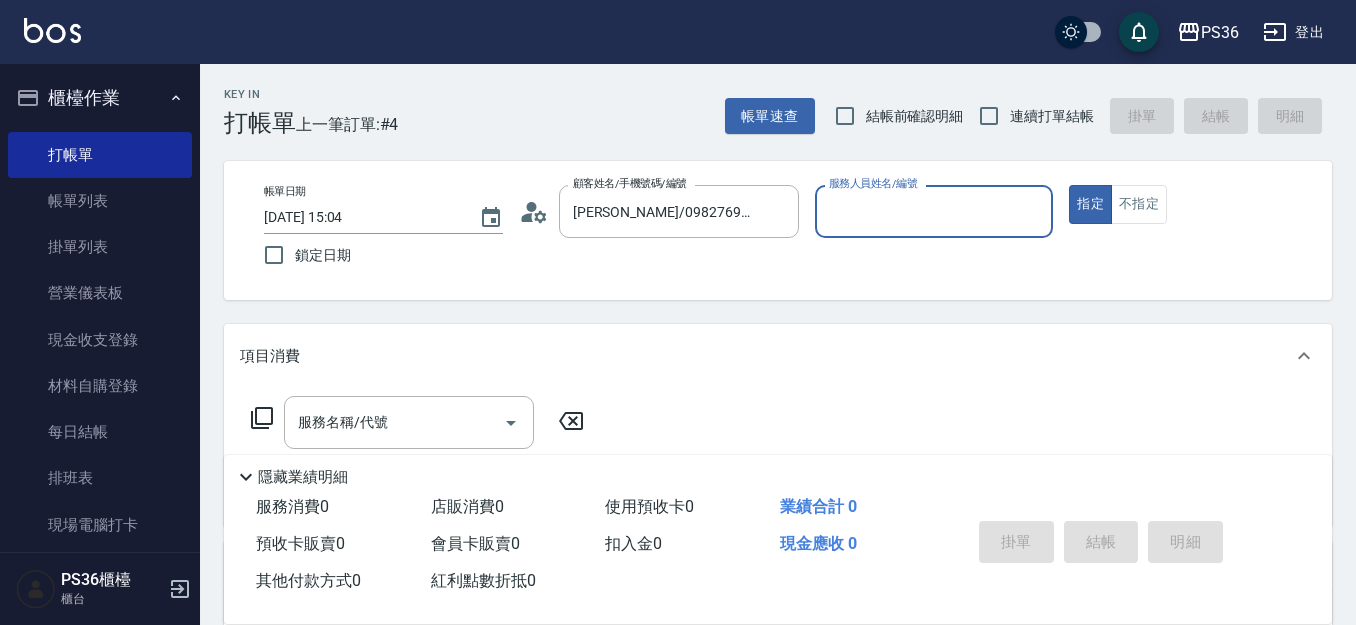 type on "小樂-0" 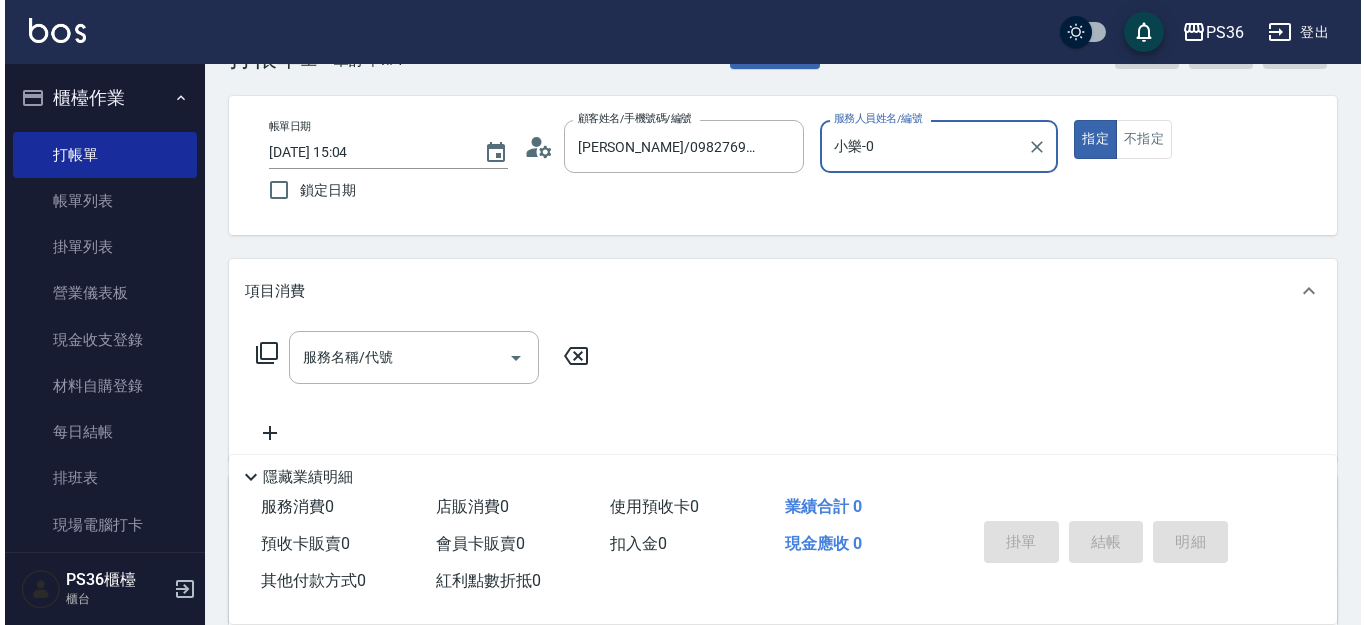 scroll, scrollTop: 100, scrollLeft: 0, axis: vertical 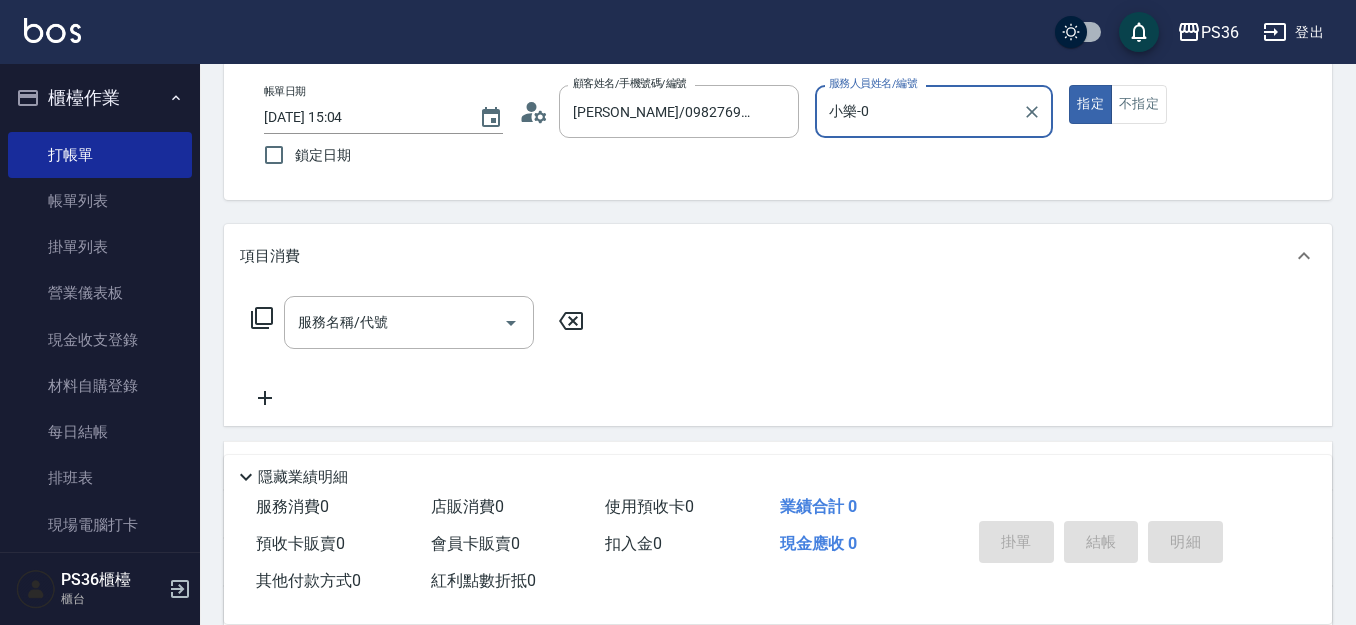 click 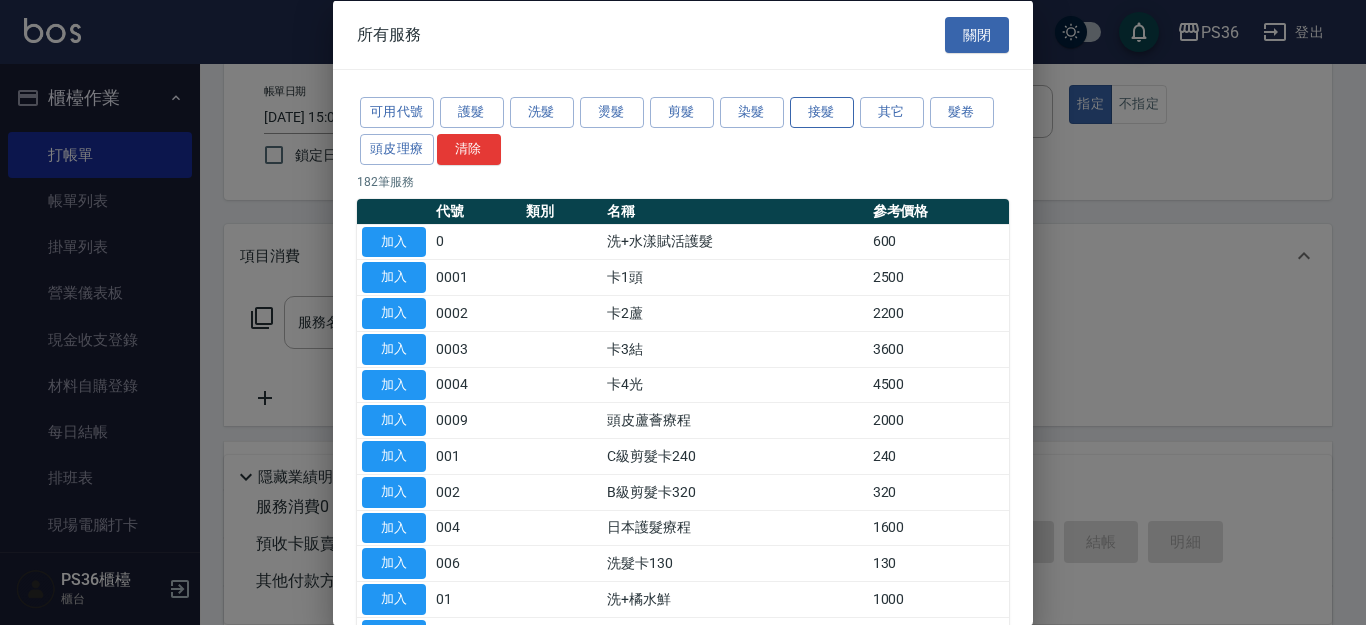 click on "接髮" at bounding box center [822, 112] 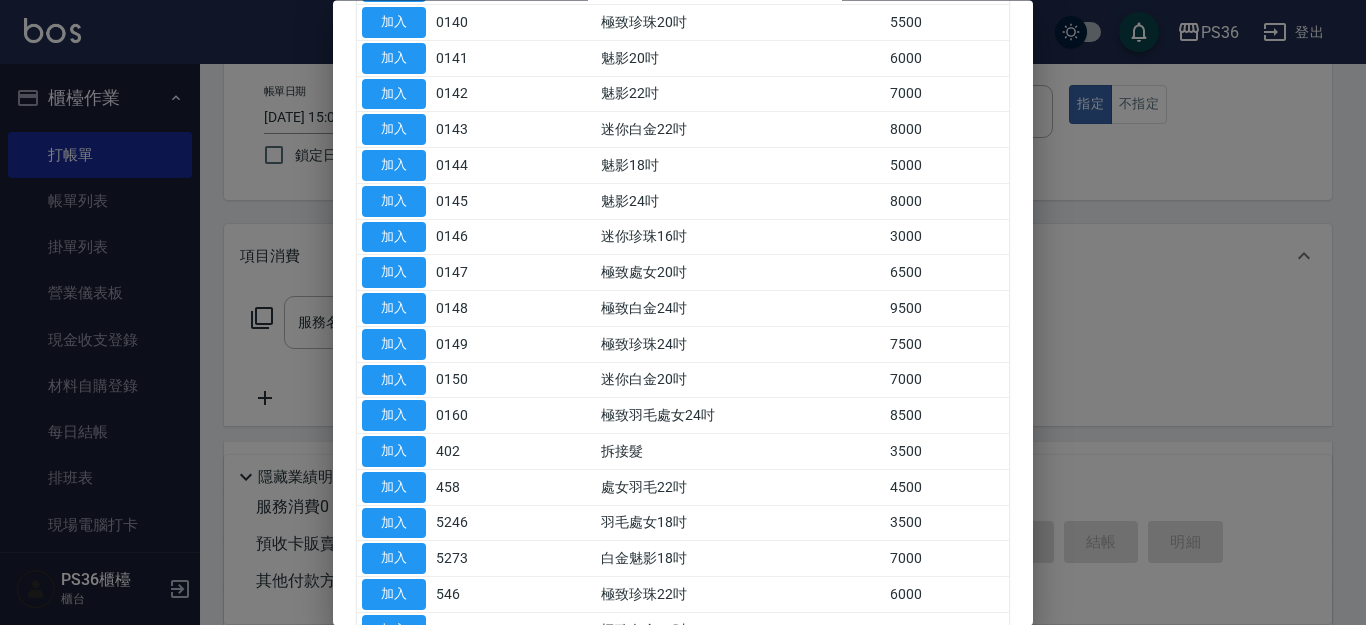 scroll, scrollTop: 1000, scrollLeft: 0, axis: vertical 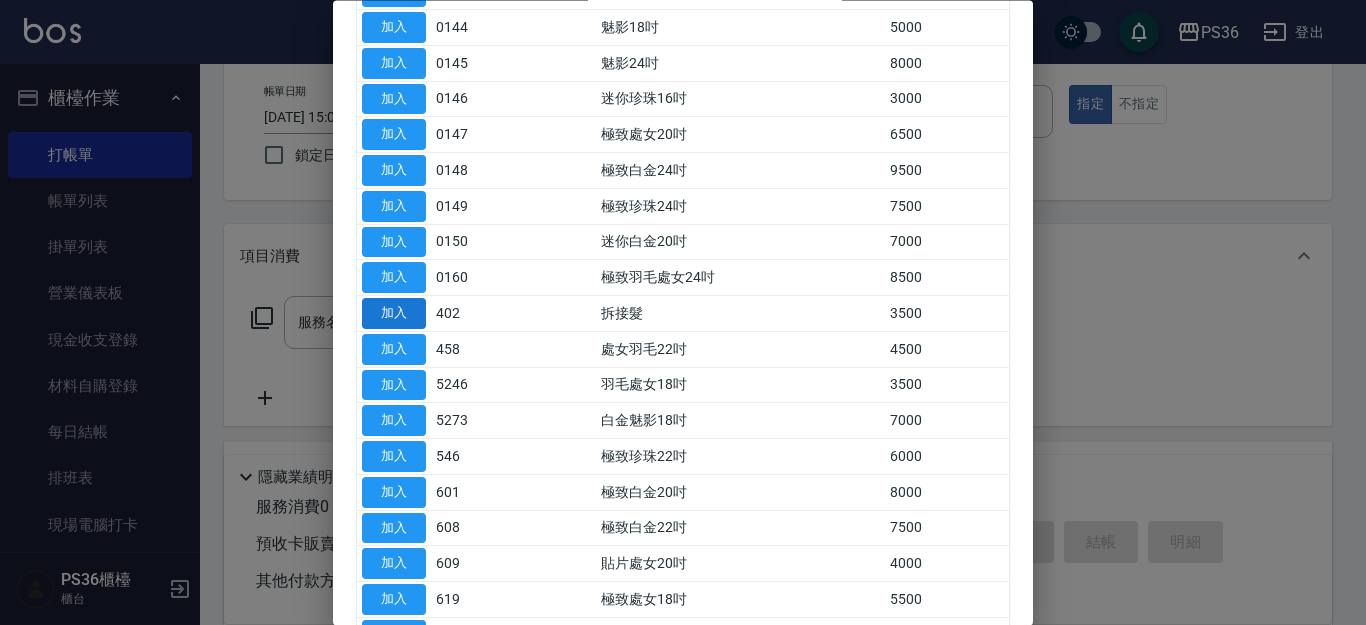 click on "加入" at bounding box center [394, 314] 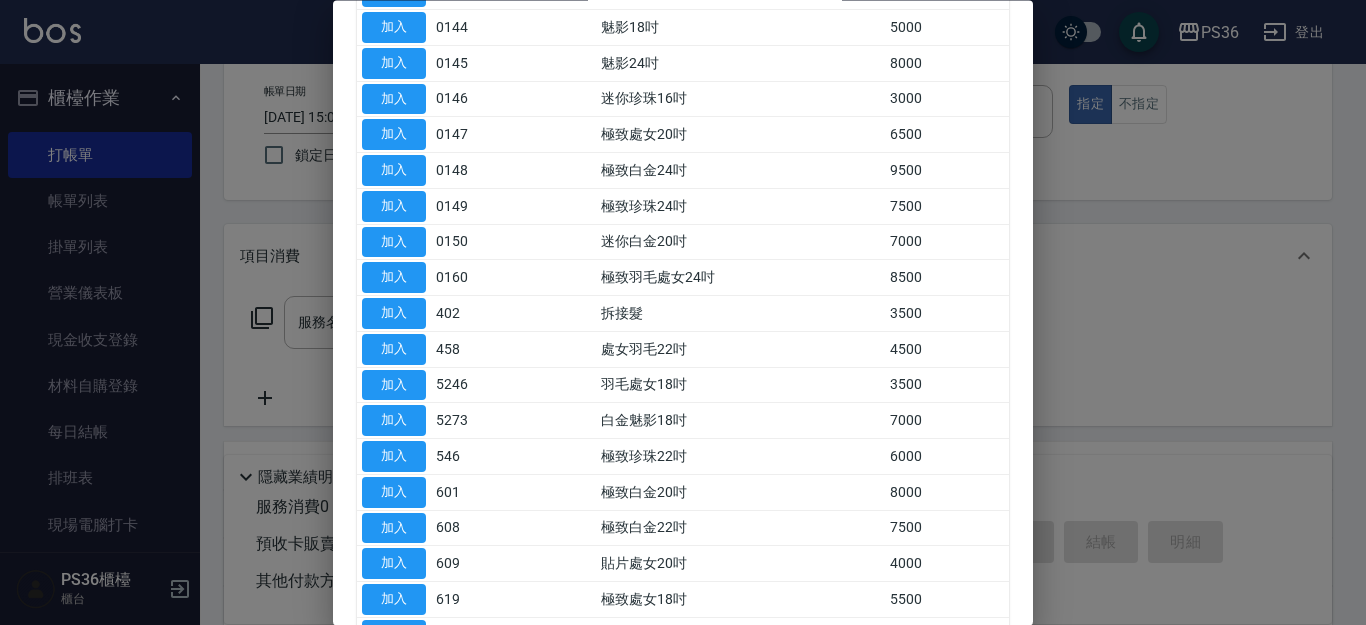 type on "拆接髮(402)" 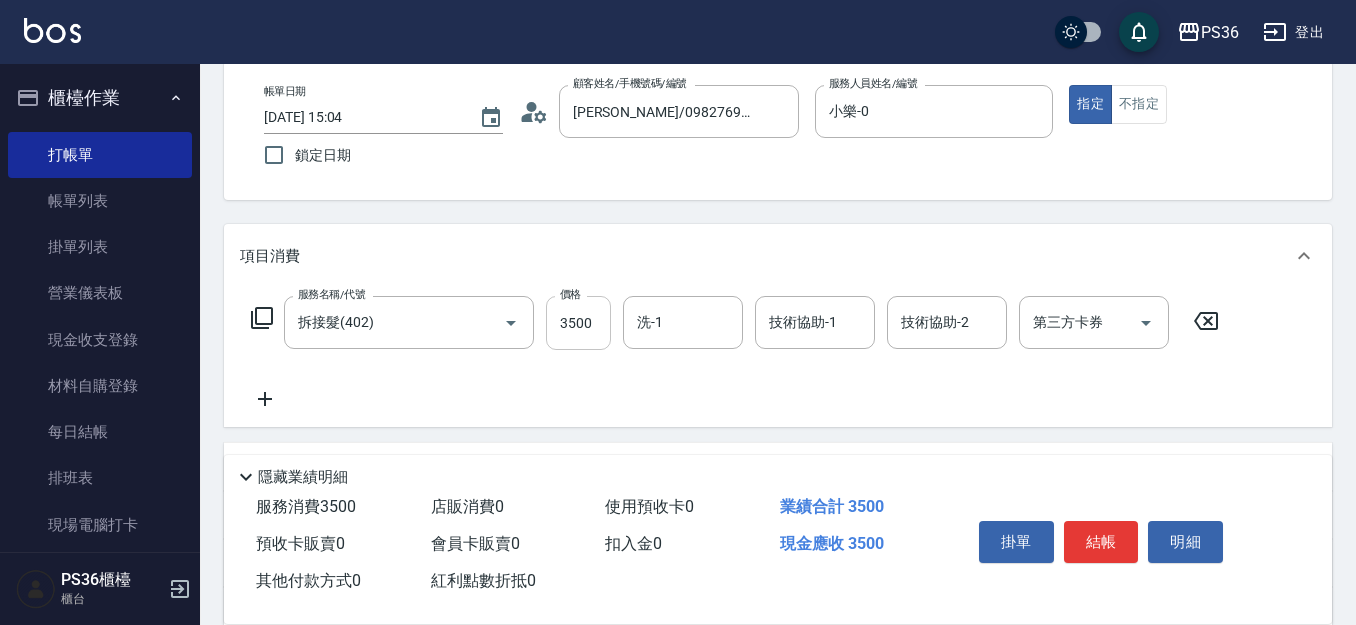 click on "3500" at bounding box center (578, 323) 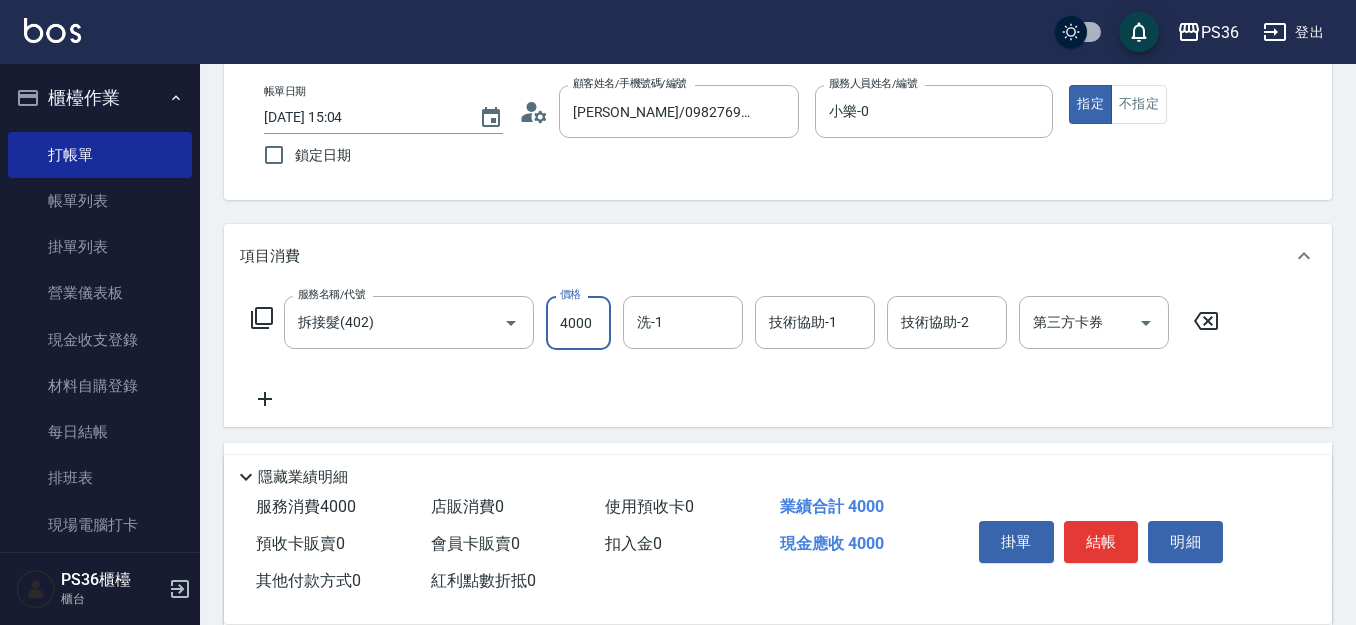 type on "4000" 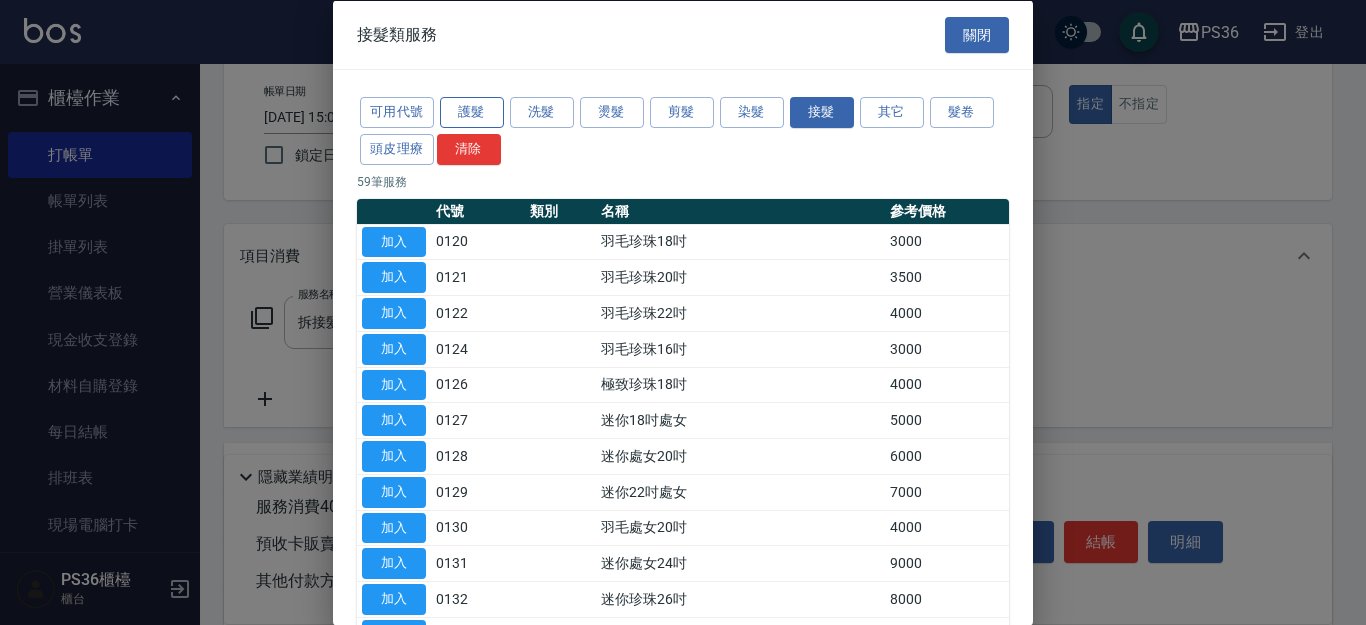 click on "護髮" at bounding box center [472, 112] 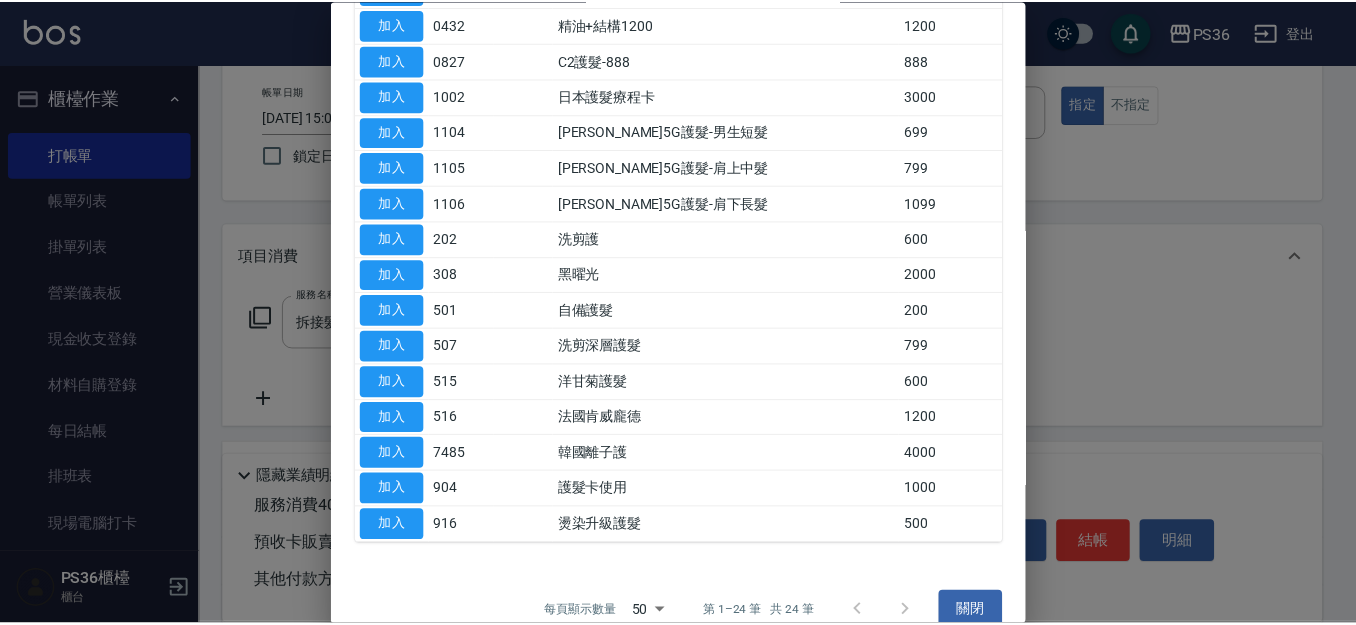scroll, scrollTop: 567, scrollLeft: 0, axis: vertical 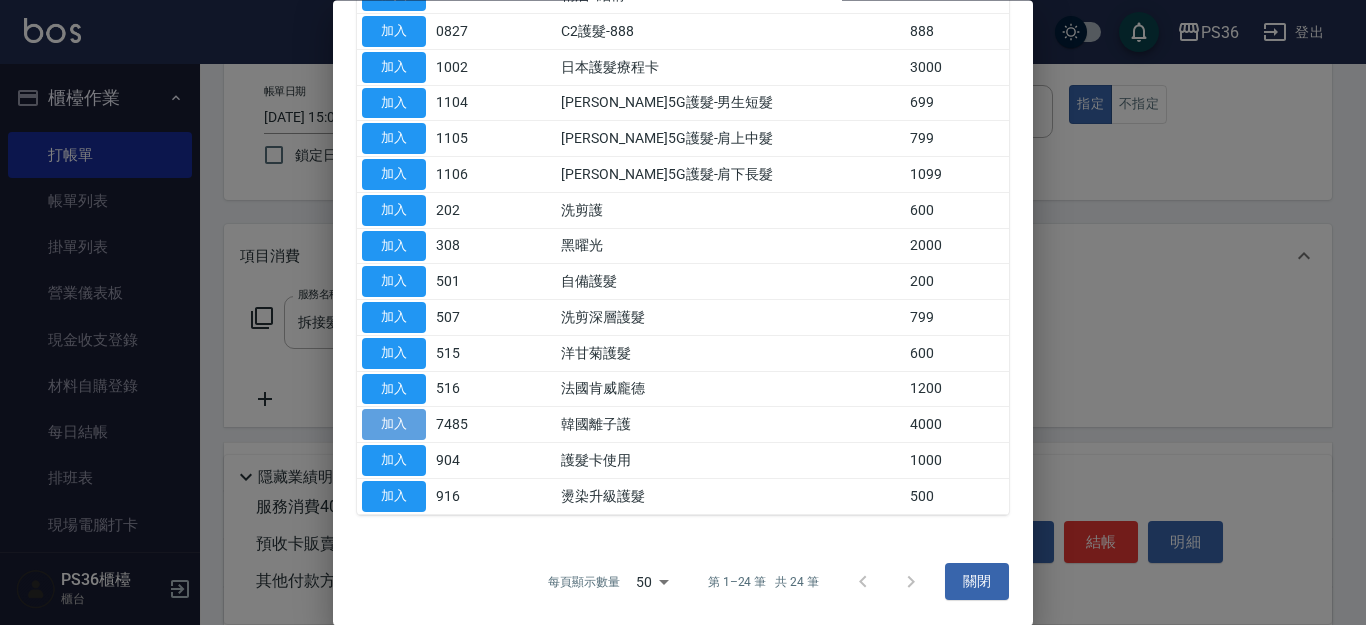 click on "加入" at bounding box center [394, 425] 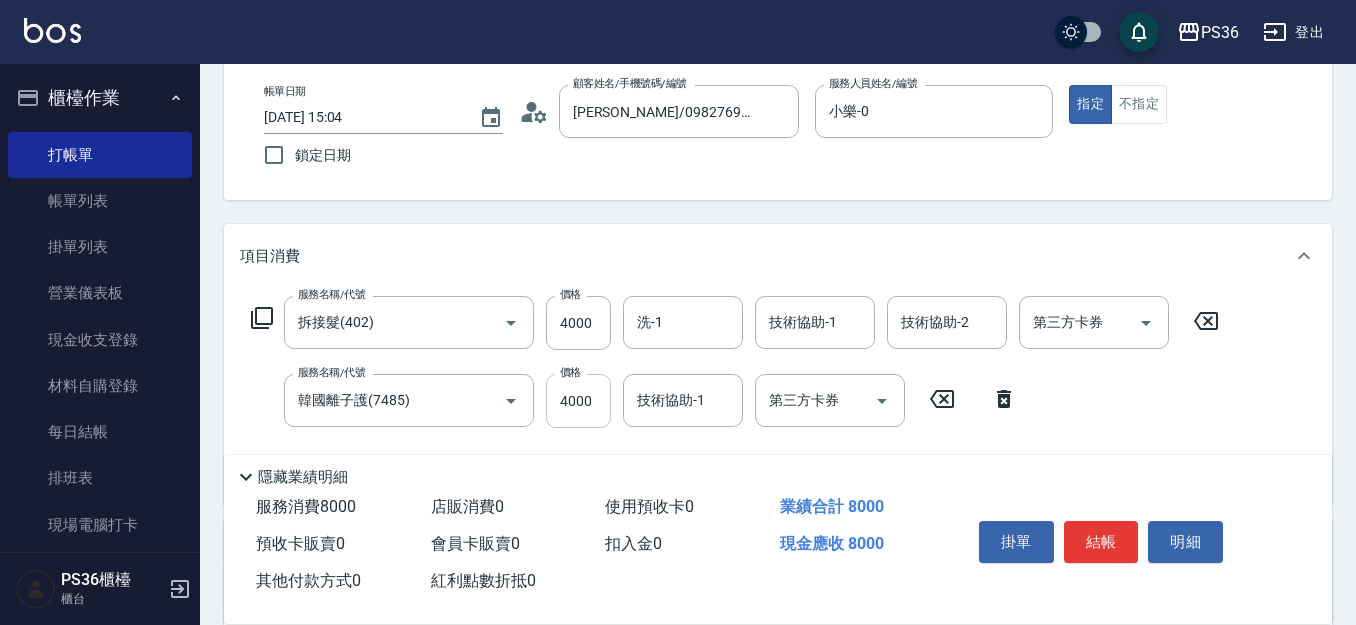 click on "4000" at bounding box center [578, 401] 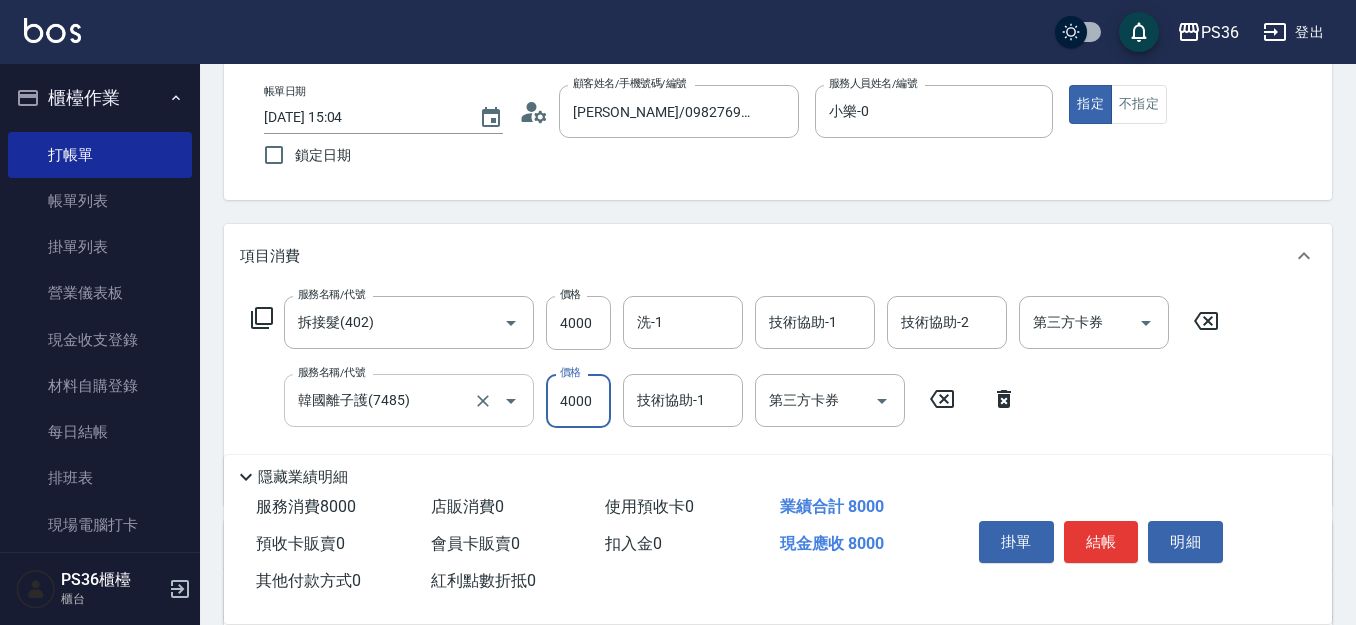 drag, startPoint x: 590, startPoint y: 391, endPoint x: 425, endPoint y: 392, distance: 165.00304 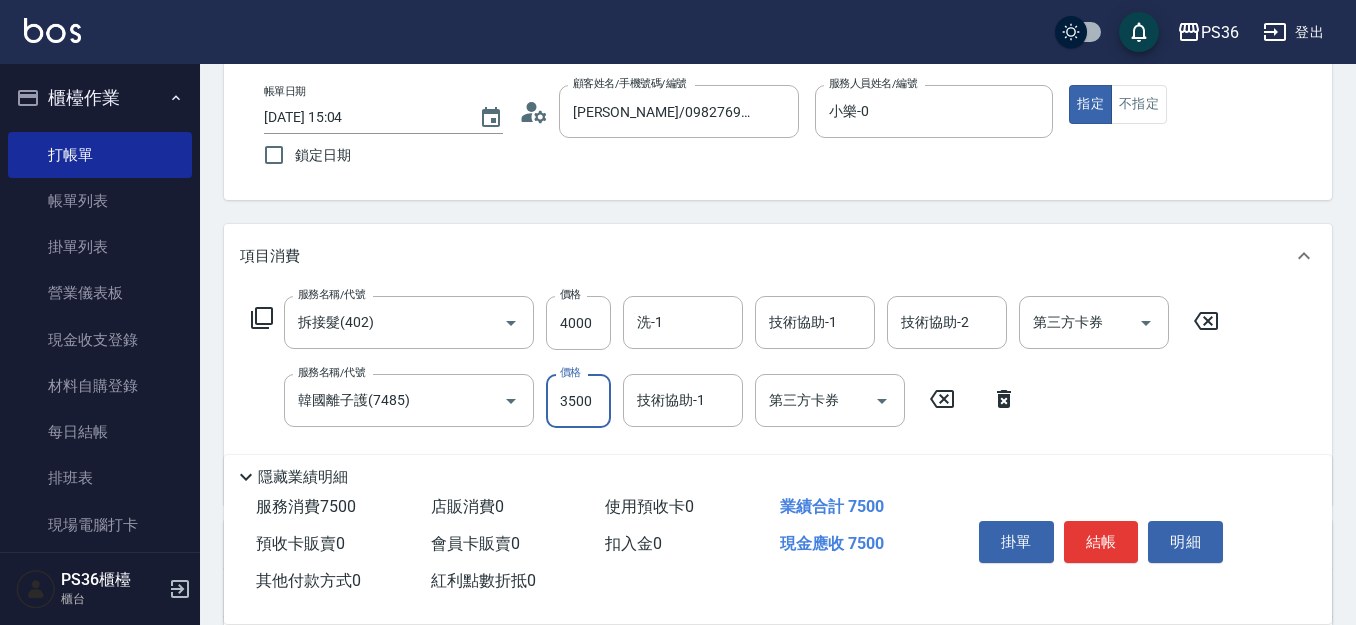 type on "3500" 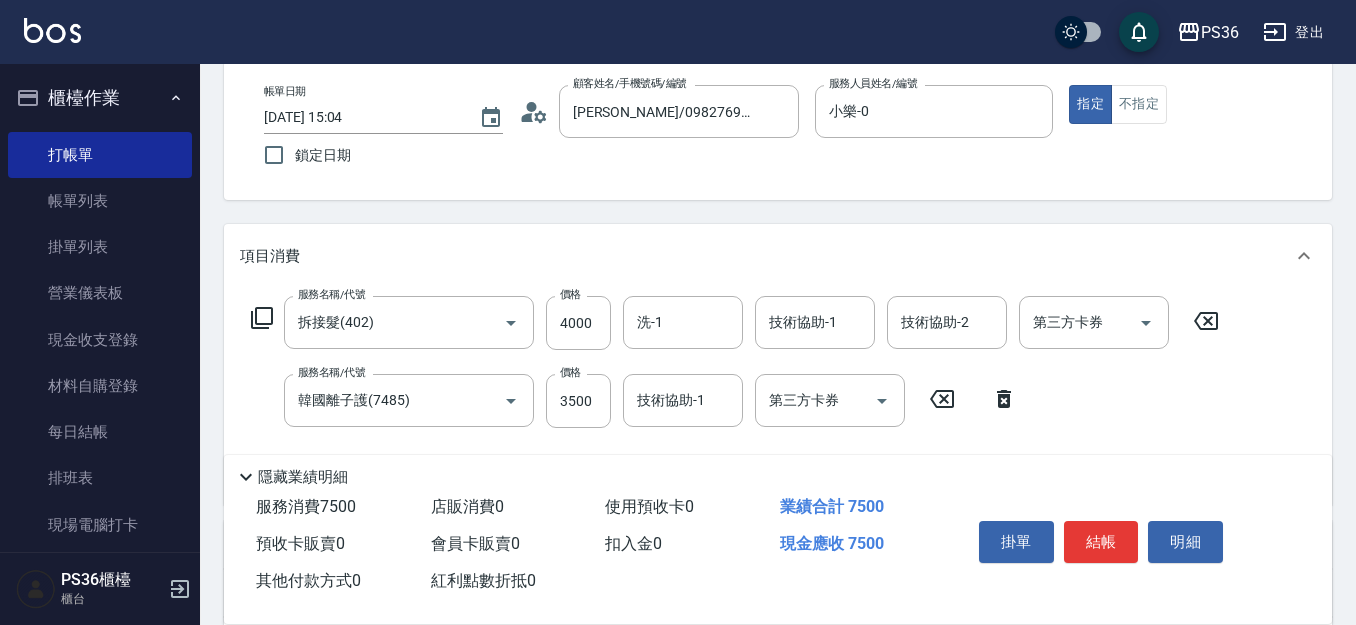 click on "服務名稱/代號 拆接髮(402) 服務名稱/代號 價格 4000 價格 洗-1 洗-1 技術協助-1 技術協助-1 技術協助-2 技術協助-2 第三方卡券 第三方卡券" at bounding box center (735, 323) 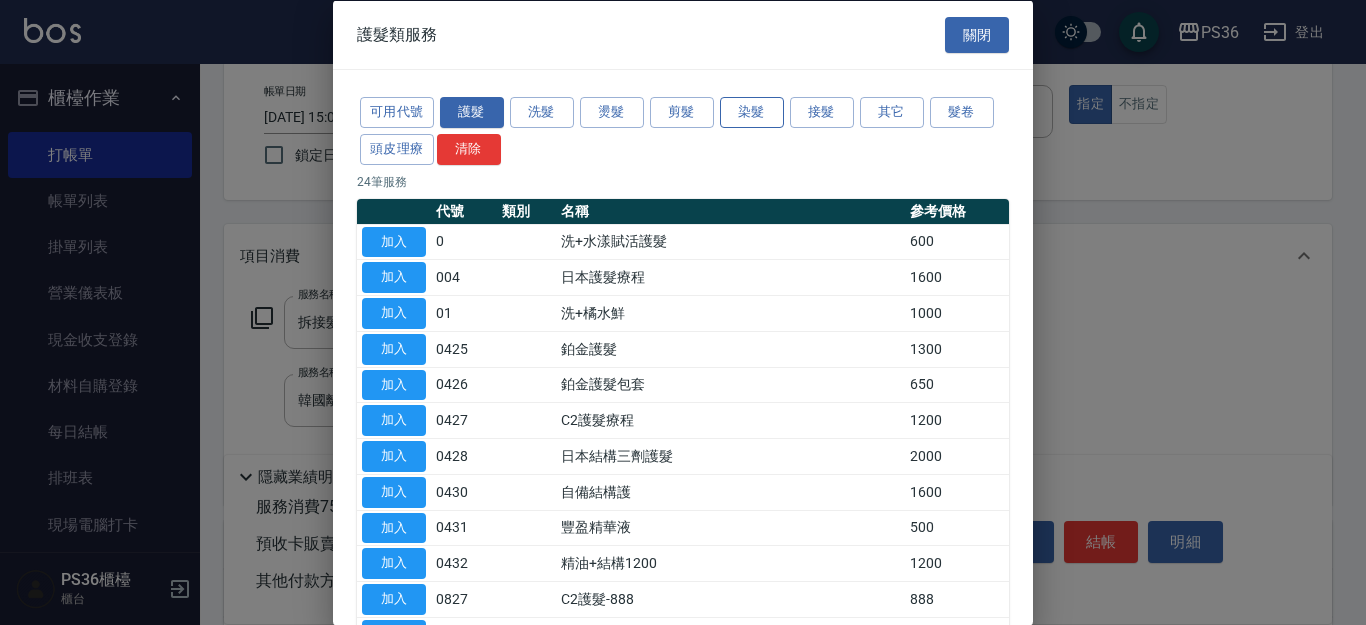 click on "染髮" at bounding box center (752, 112) 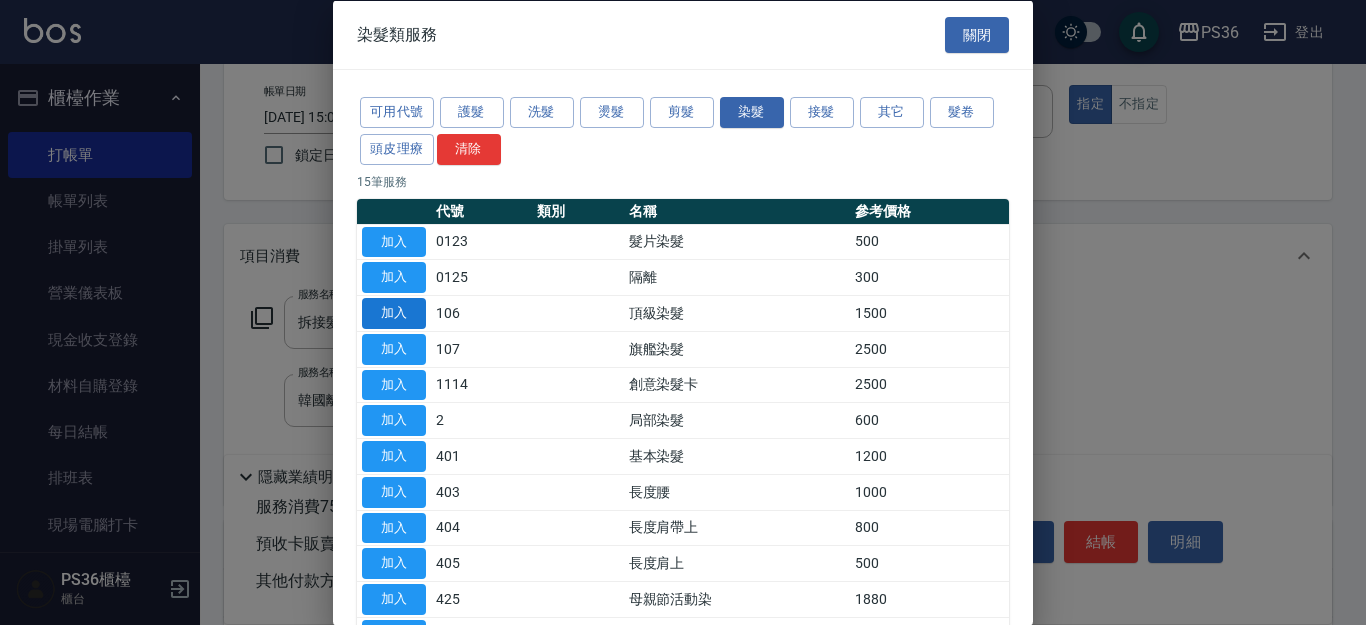 click on "加入" at bounding box center [394, 313] 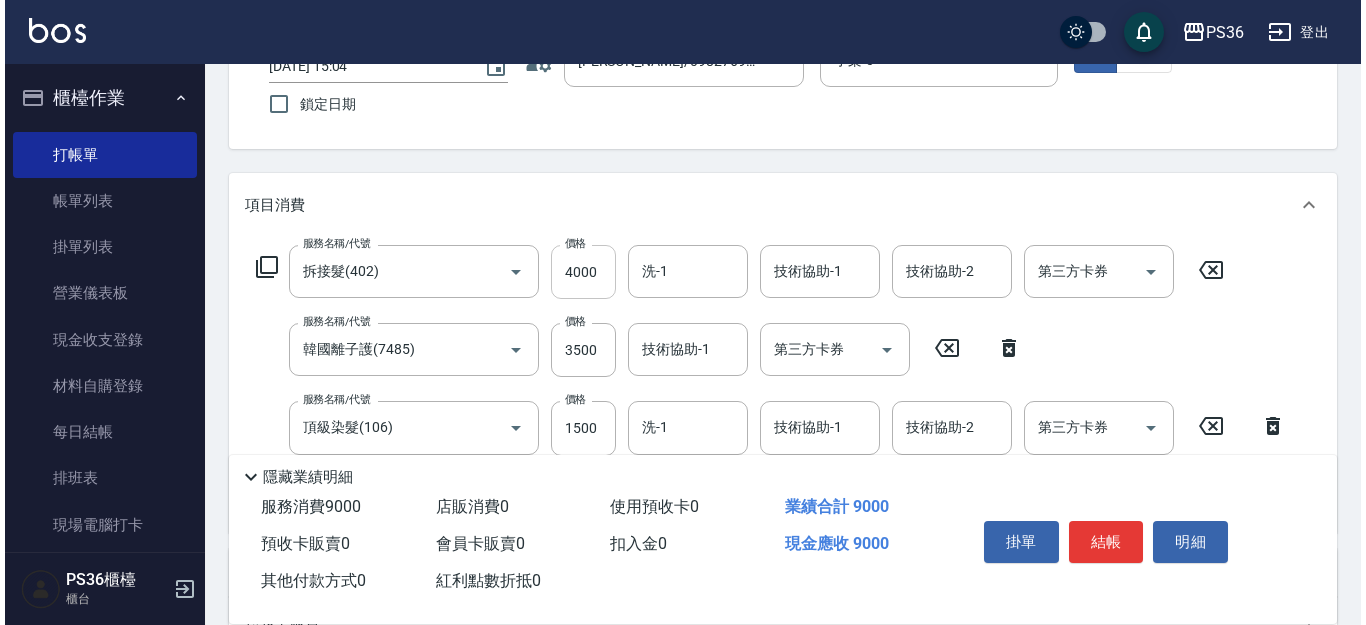 scroll, scrollTop: 200, scrollLeft: 0, axis: vertical 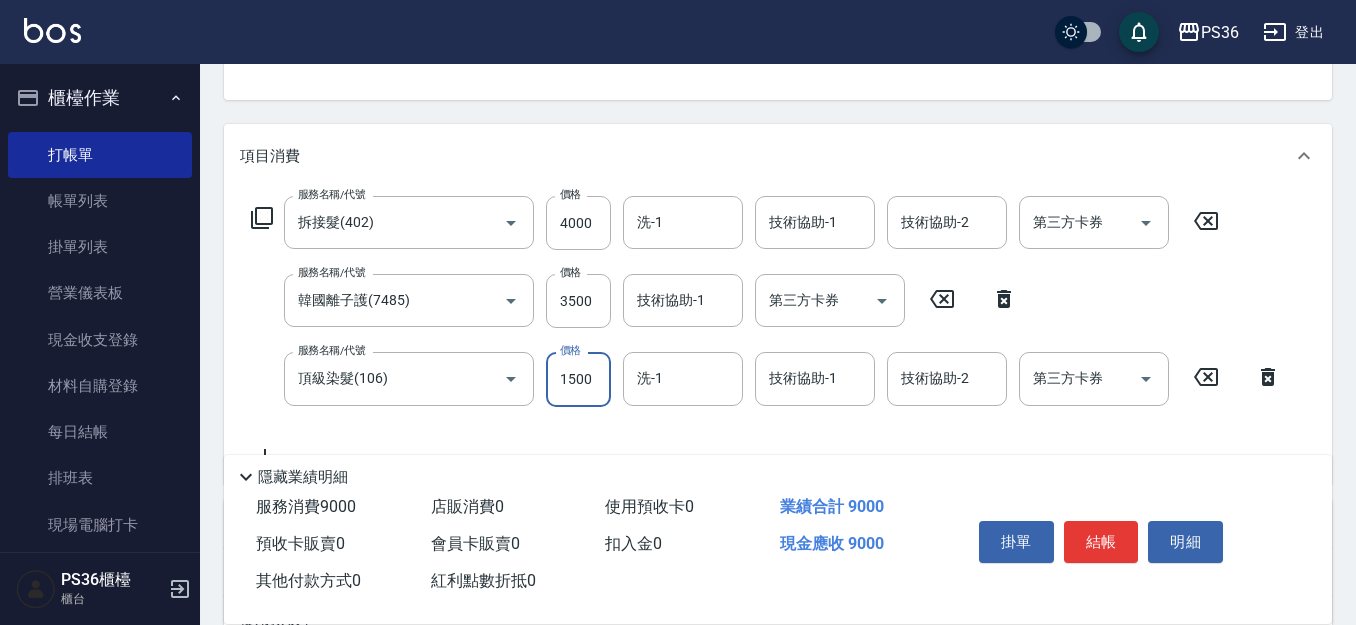 click on "1500" at bounding box center [578, 379] 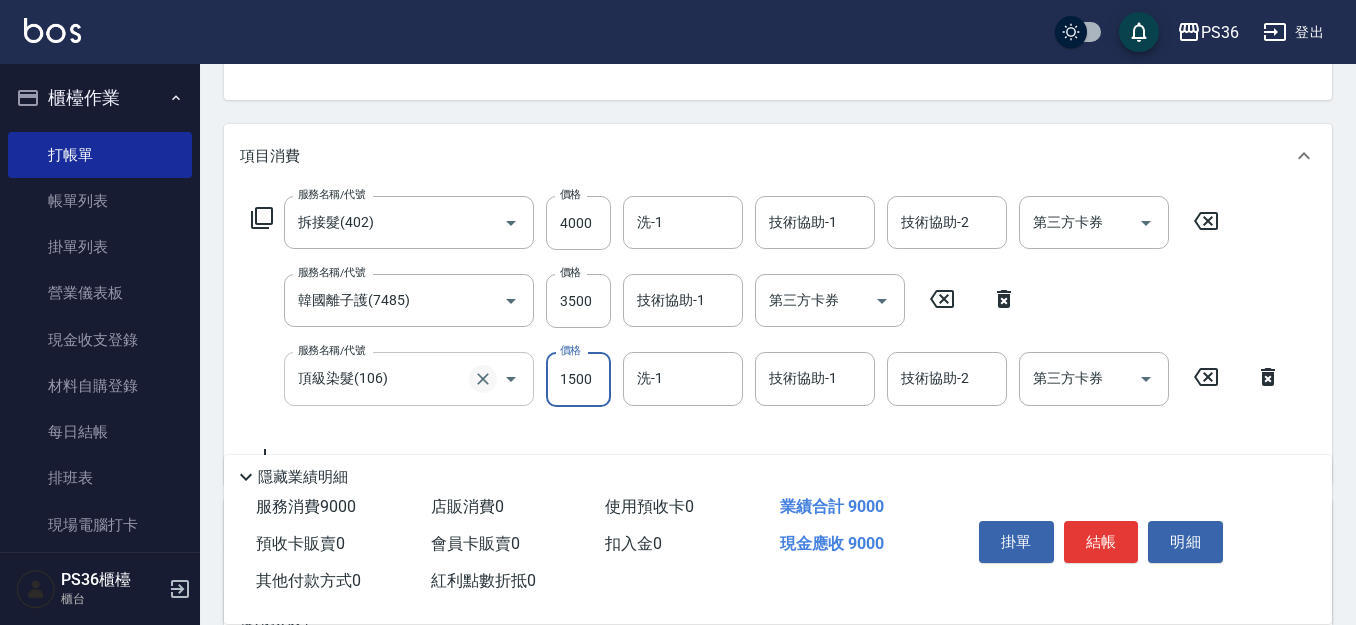 drag, startPoint x: 589, startPoint y: 381, endPoint x: 487, endPoint y: 382, distance: 102.0049 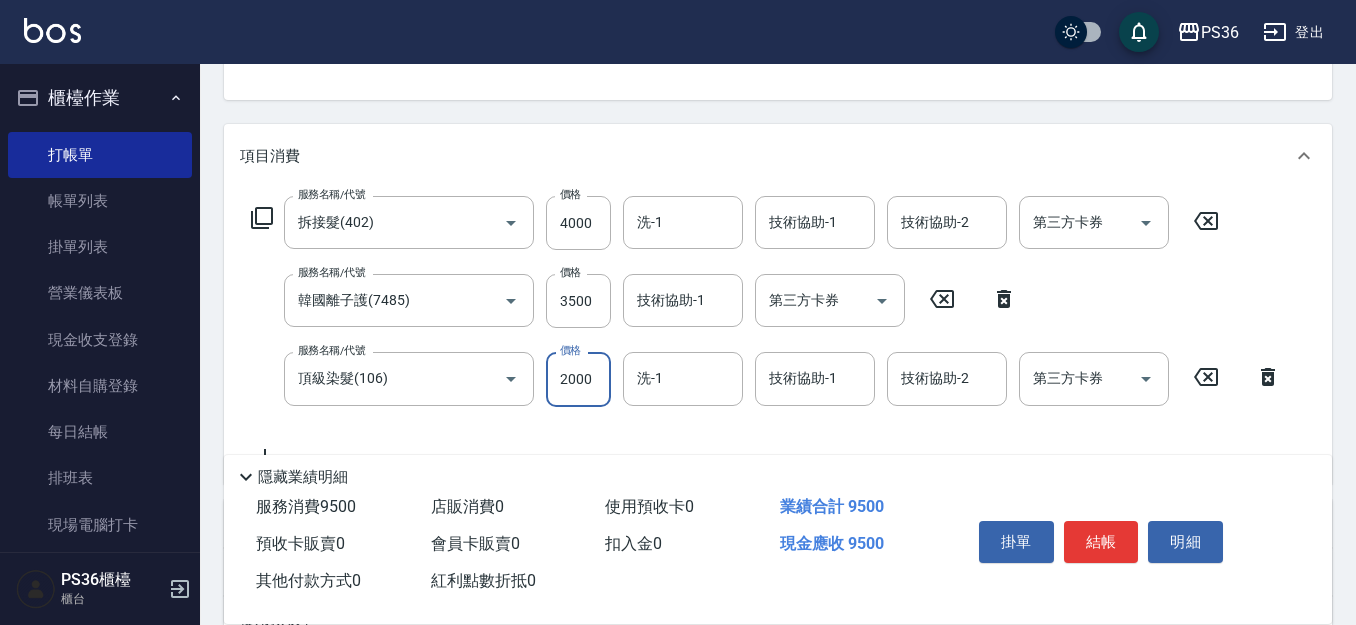 type on "2000" 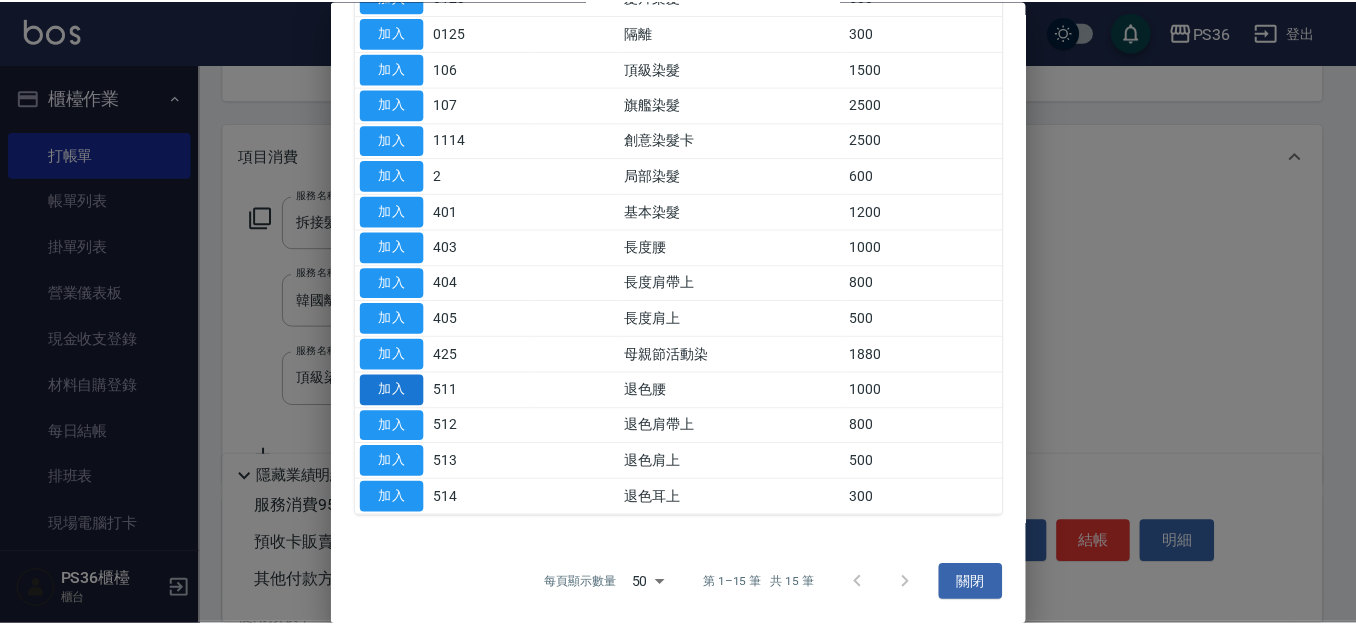 scroll, scrollTop: 245, scrollLeft: 0, axis: vertical 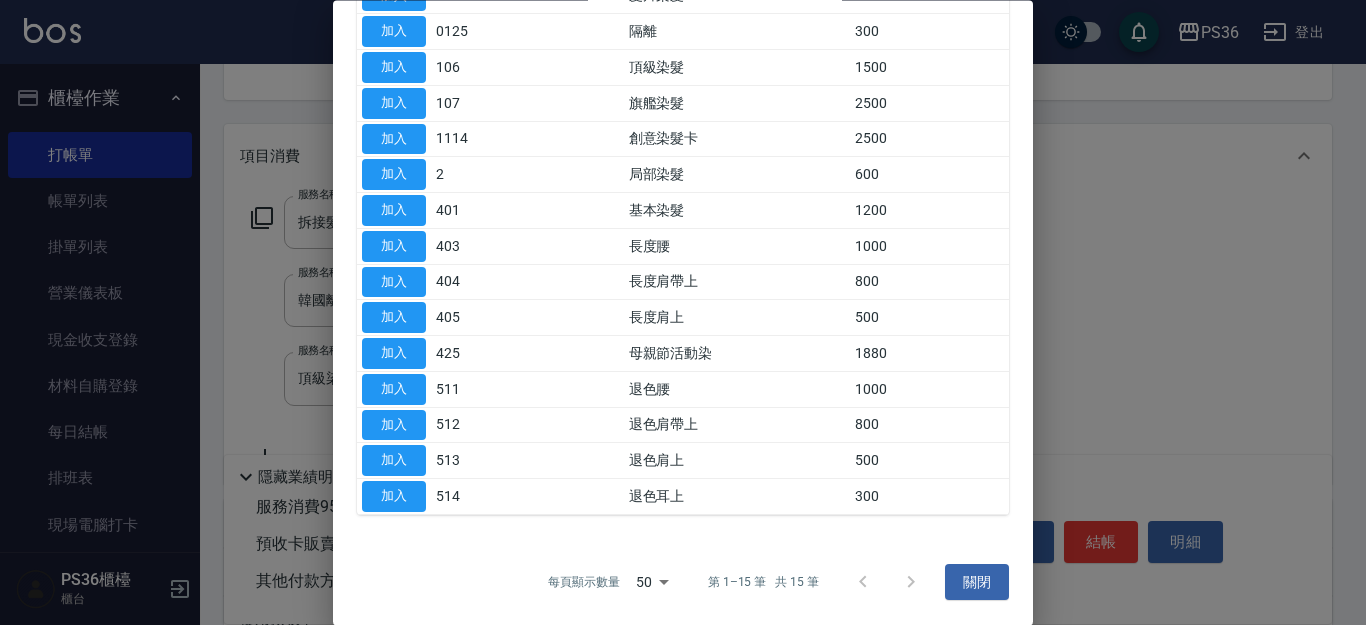 drag, startPoint x: 400, startPoint y: 498, endPoint x: 489, endPoint y: 487, distance: 89.6772 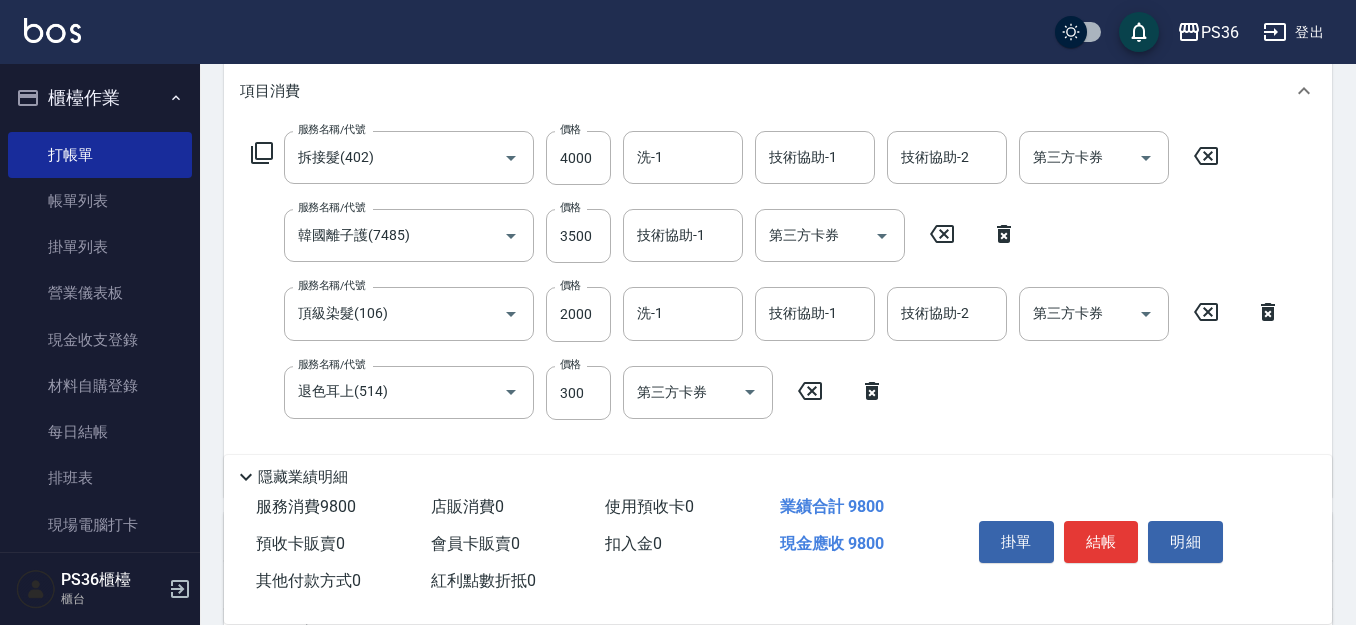 scroll, scrollTop: 300, scrollLeft: 0, axis: vertical 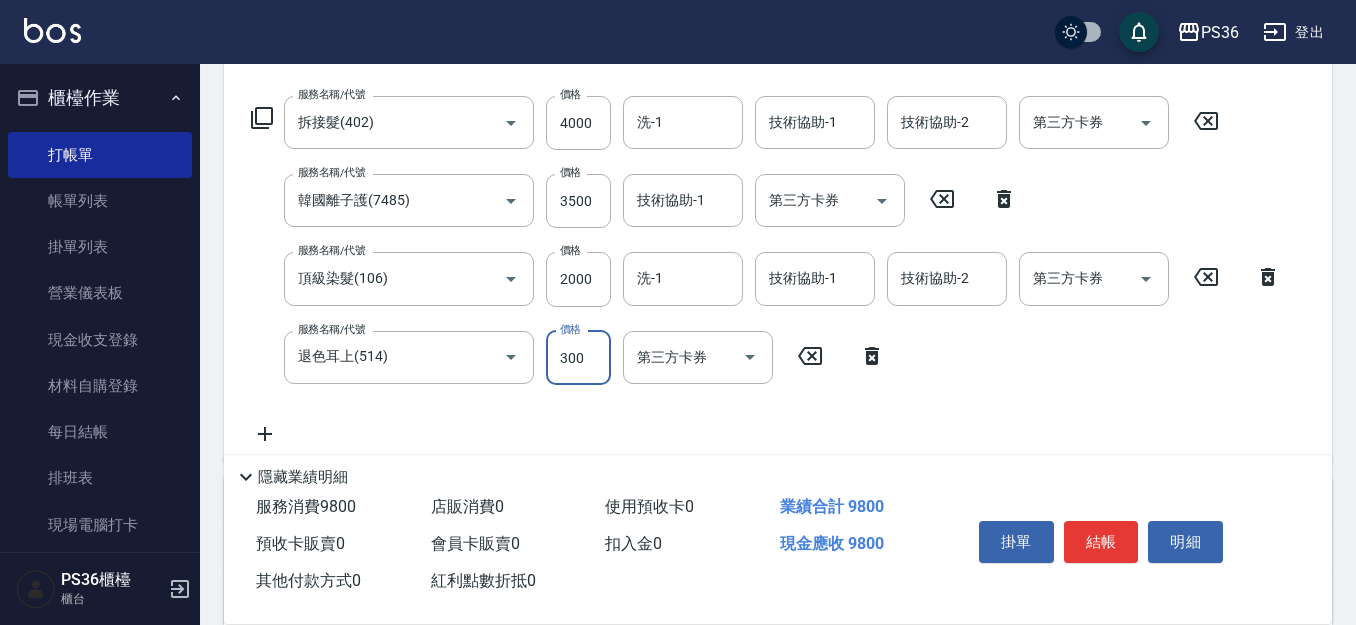 click on "300" at bounding box center [578, 358] 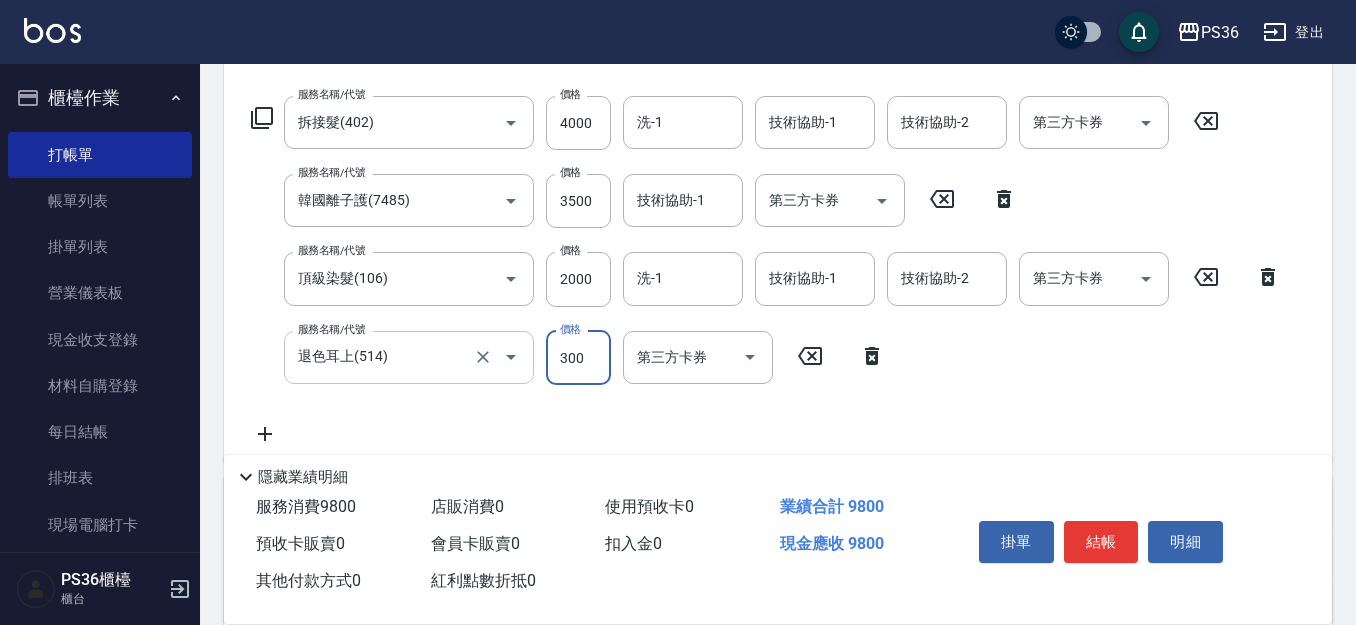 drag, startPoint x: 610, startPoint y: 358, endPoint x: 497, endPoint y: 372, distance: 113.86395 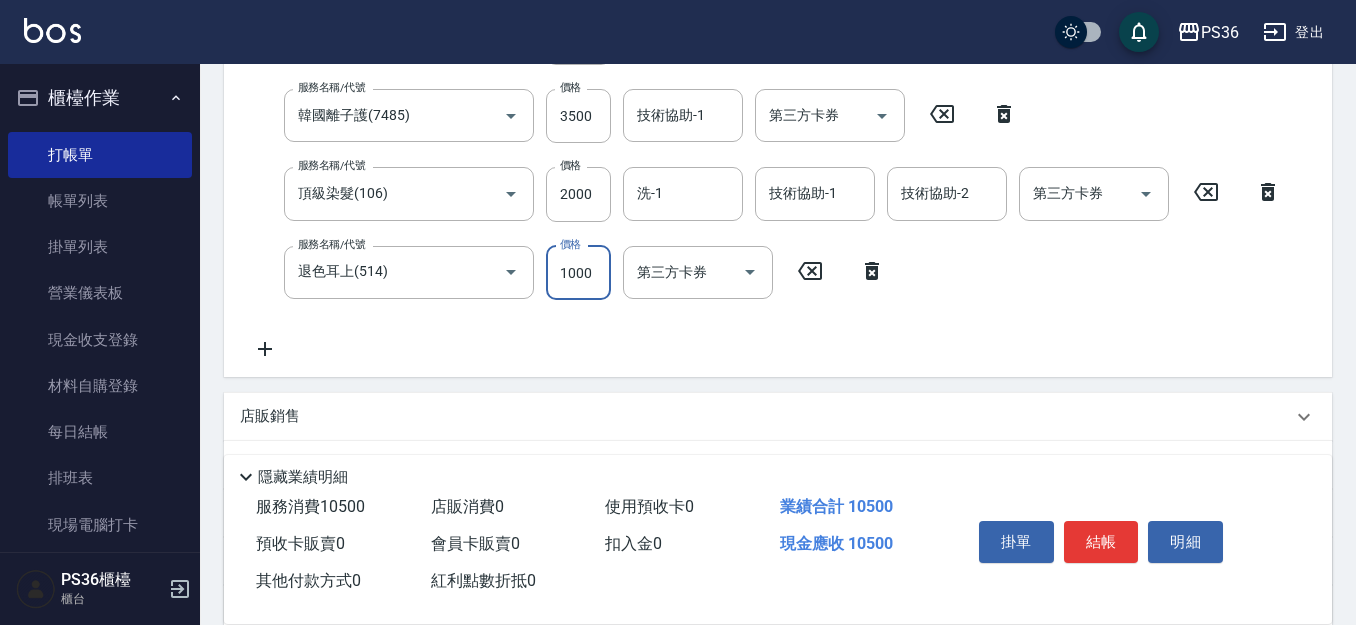 scroll, scrollTop: 400, scrollLeft: 0, axis: vertical 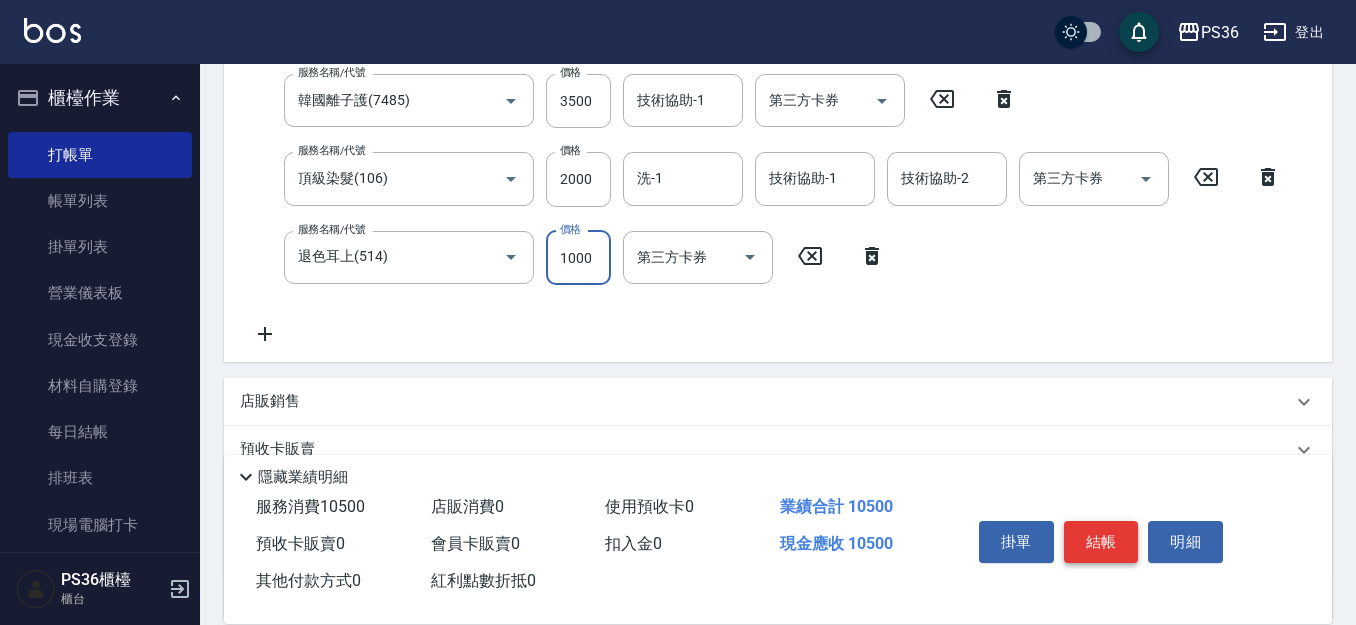 type on "1000" 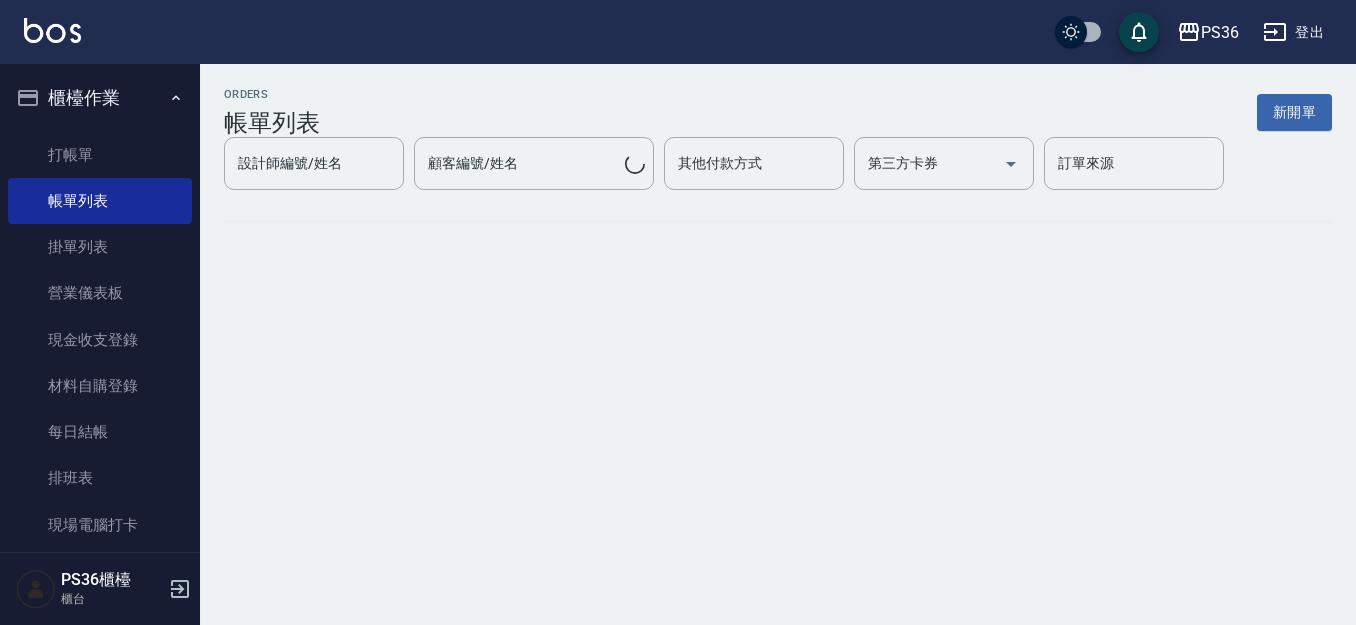 scroll, scrollTop: 0, scrollLeft: 0, axis: both 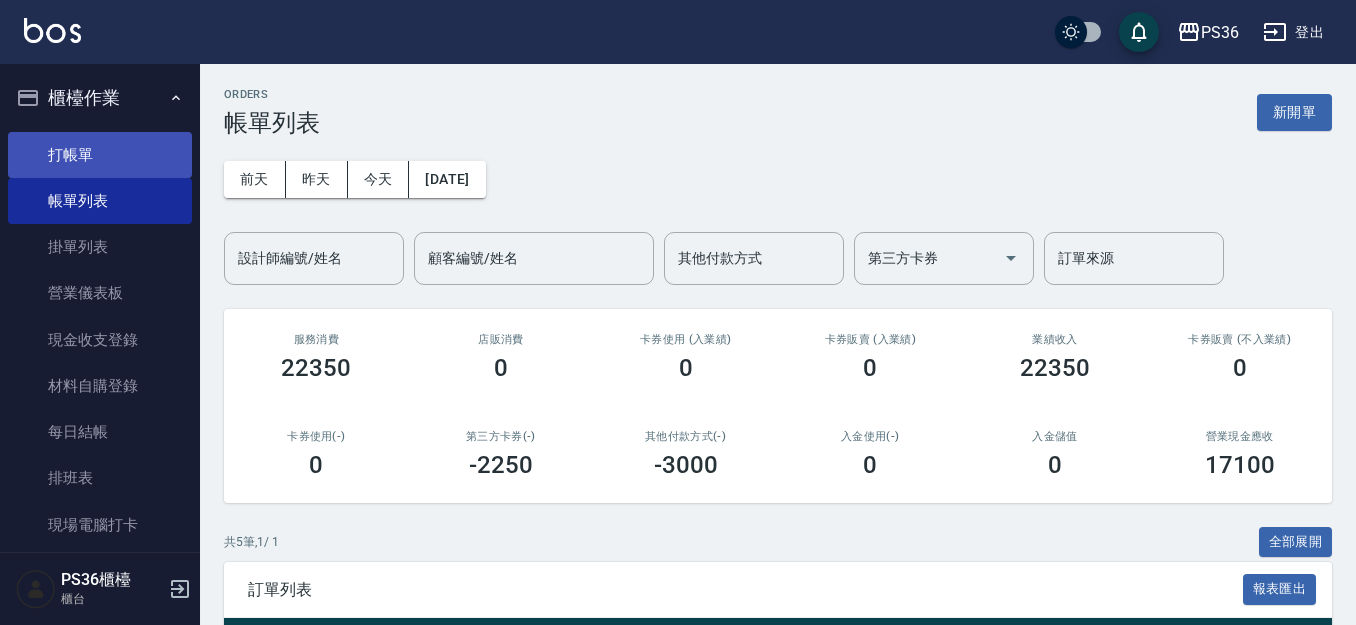 click on "打帳單" at bounding box center [100, 155] 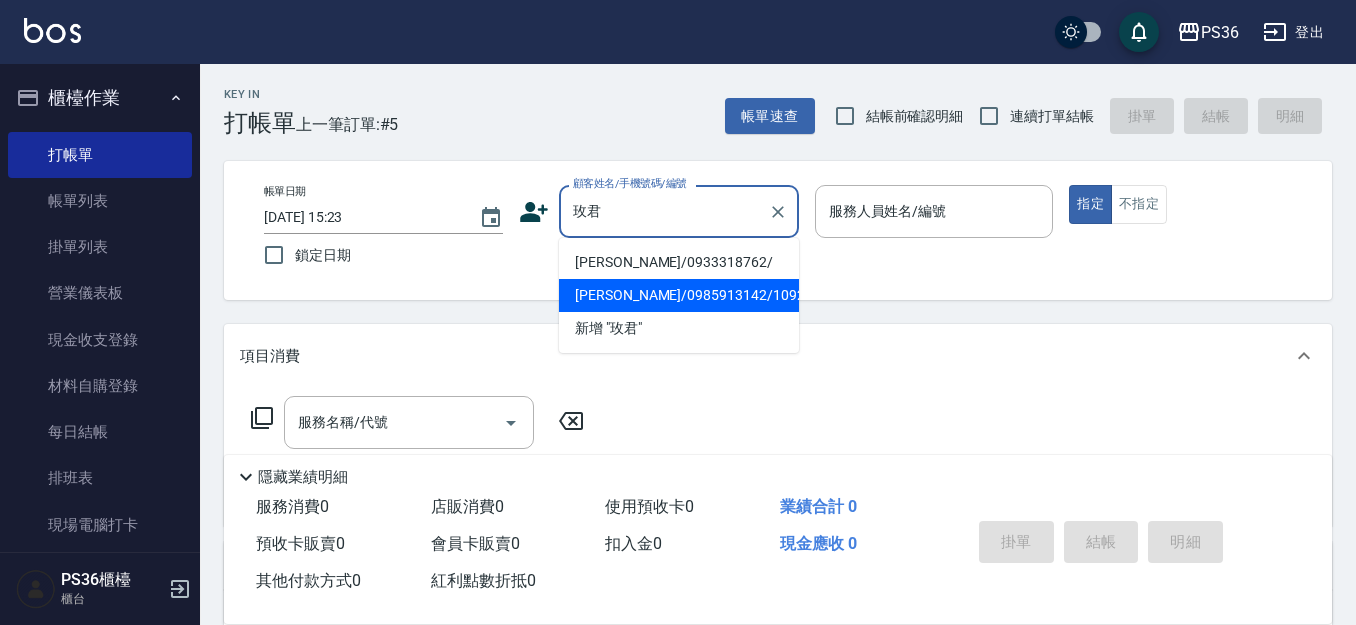 click on "[PERSON_NAME]/0985913142/10929" at bounding box center (679, 295) 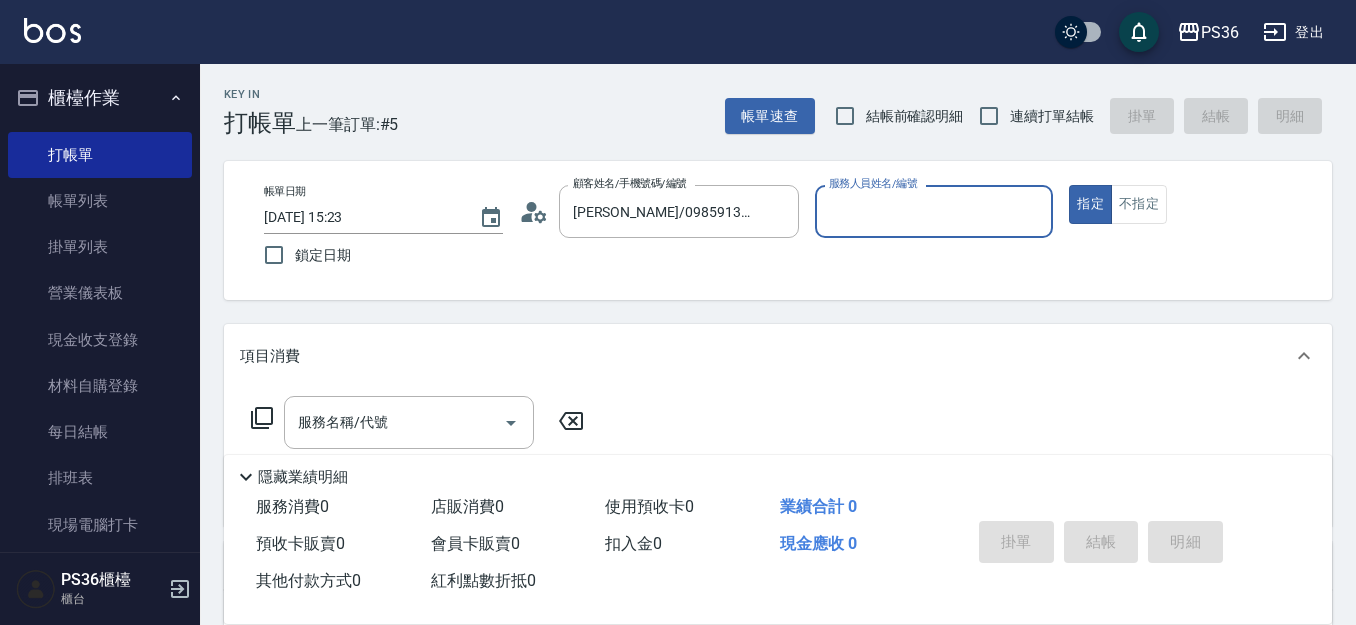 type on "Ruby-4" 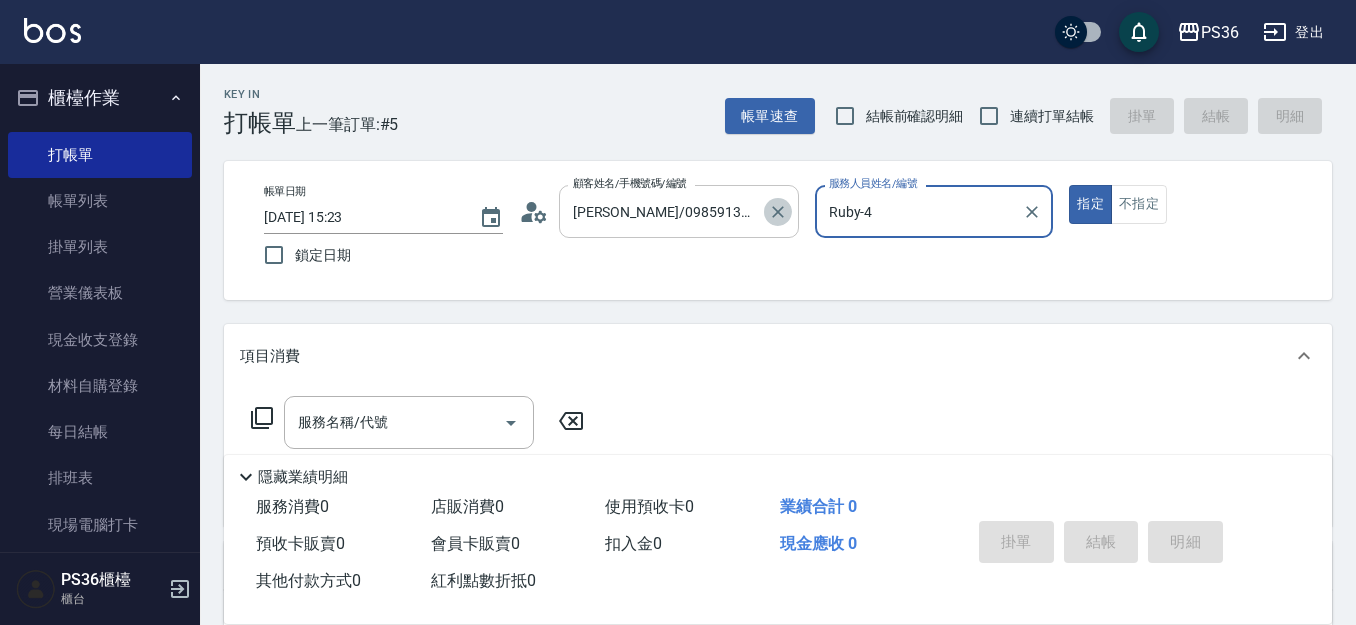 click 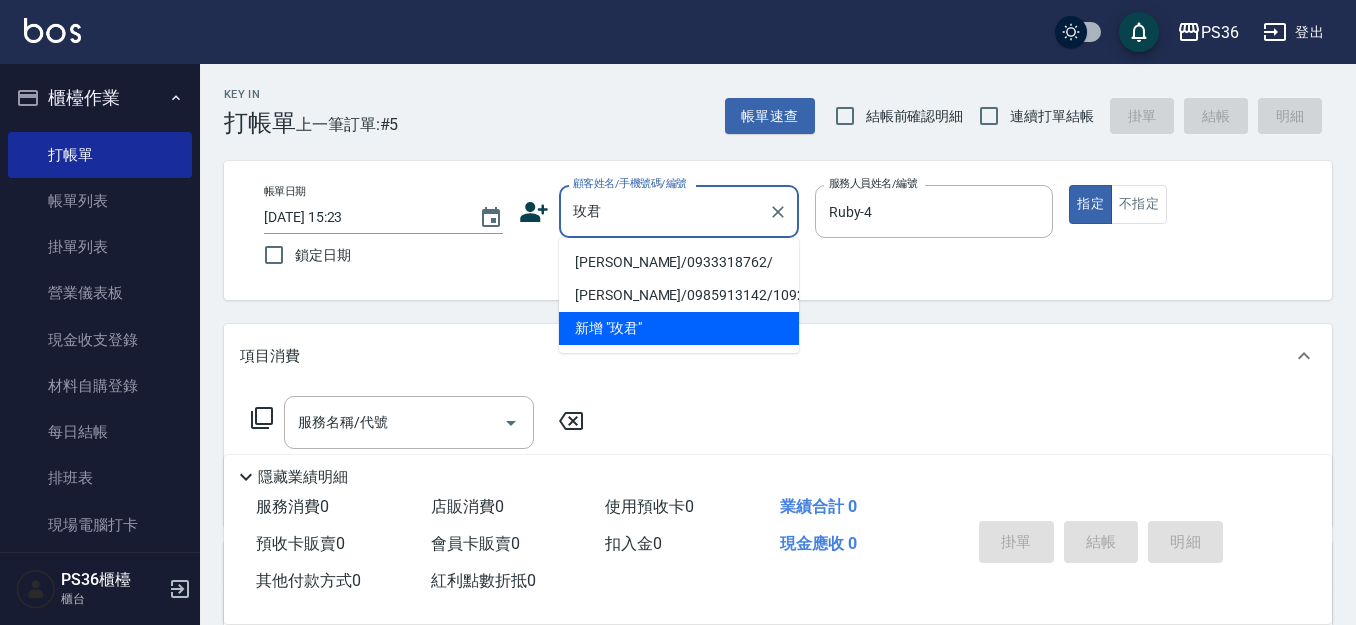 drag, startPoint x: 696, startPoint y: 262, endPoint x: 638, endPoint y: 278, distance: 60.166435 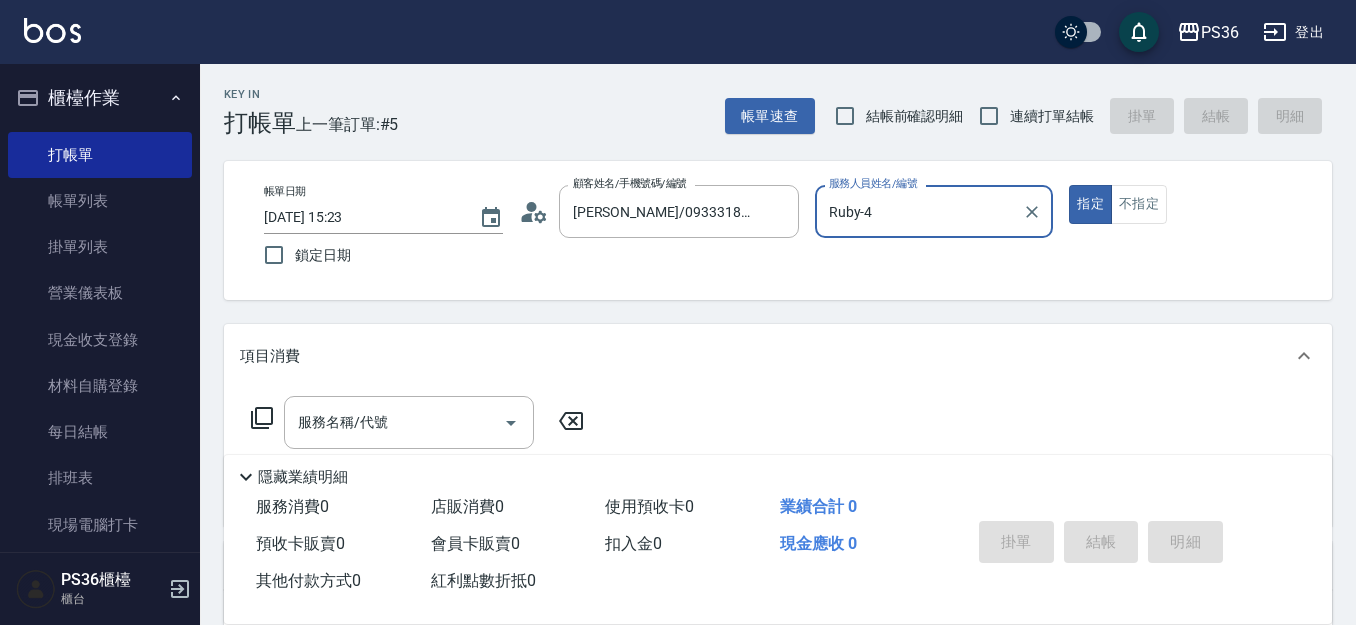 type on "小布-9" 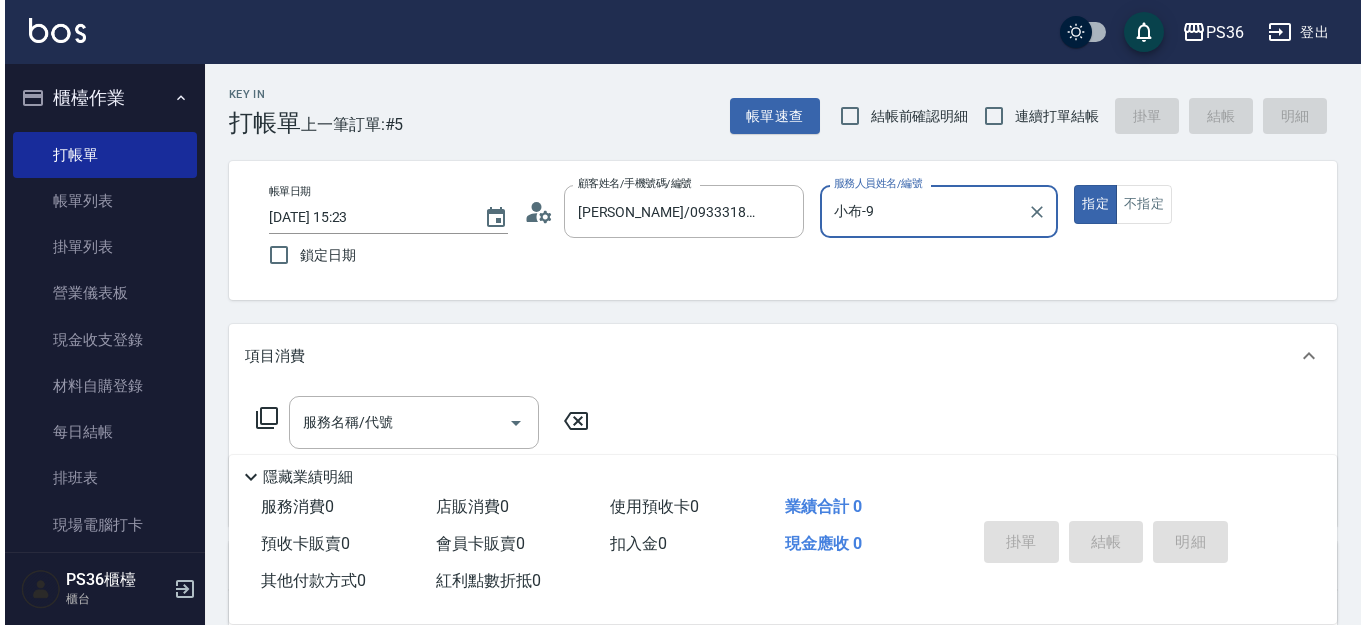 scroll, scrollTop: 100, scrollLeft: 0, axis: vertical 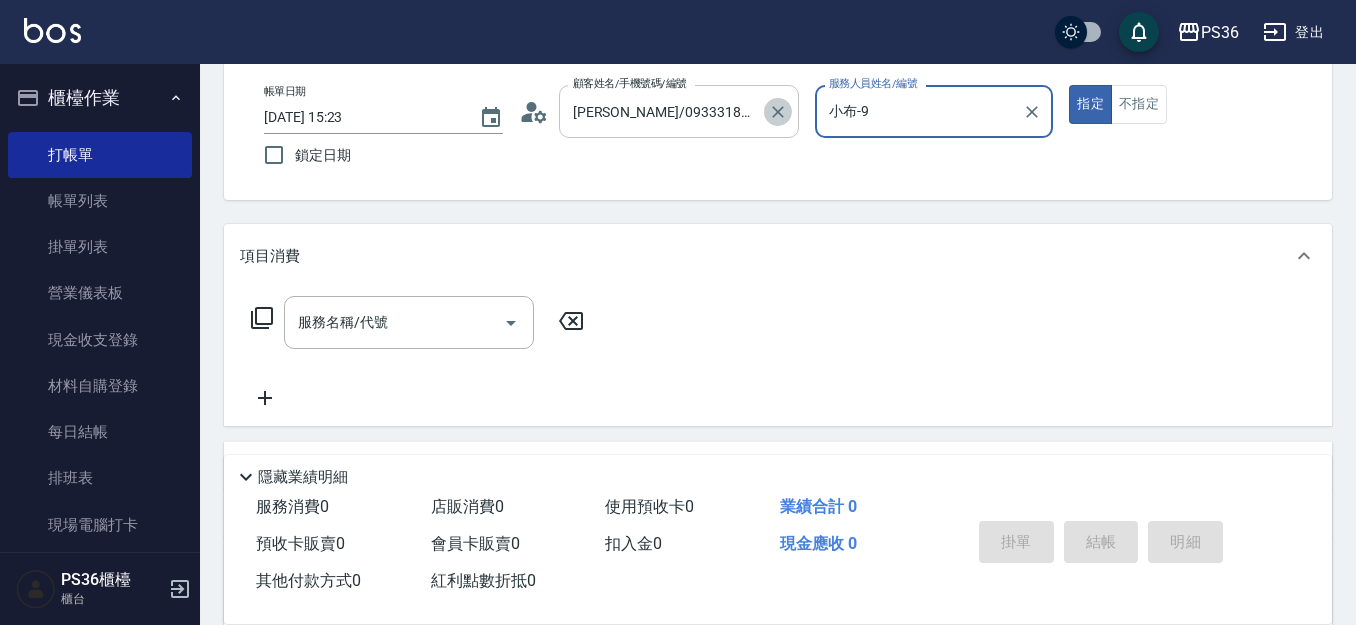 click 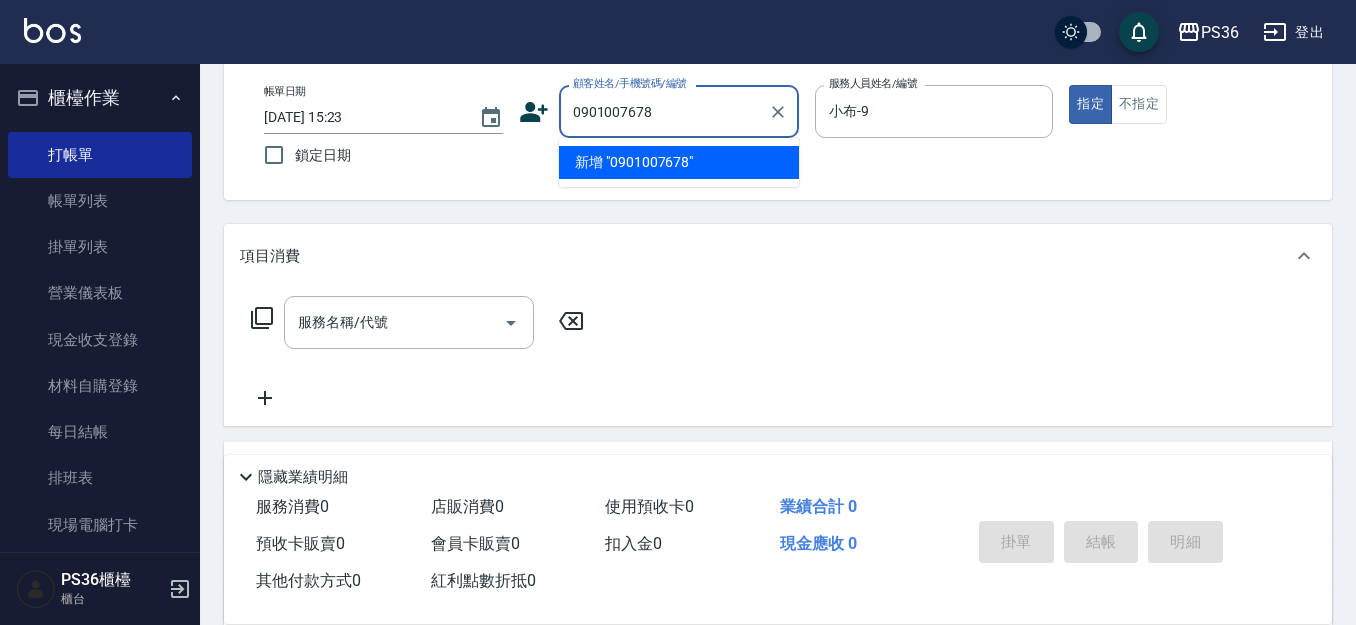 type on "0901007678" 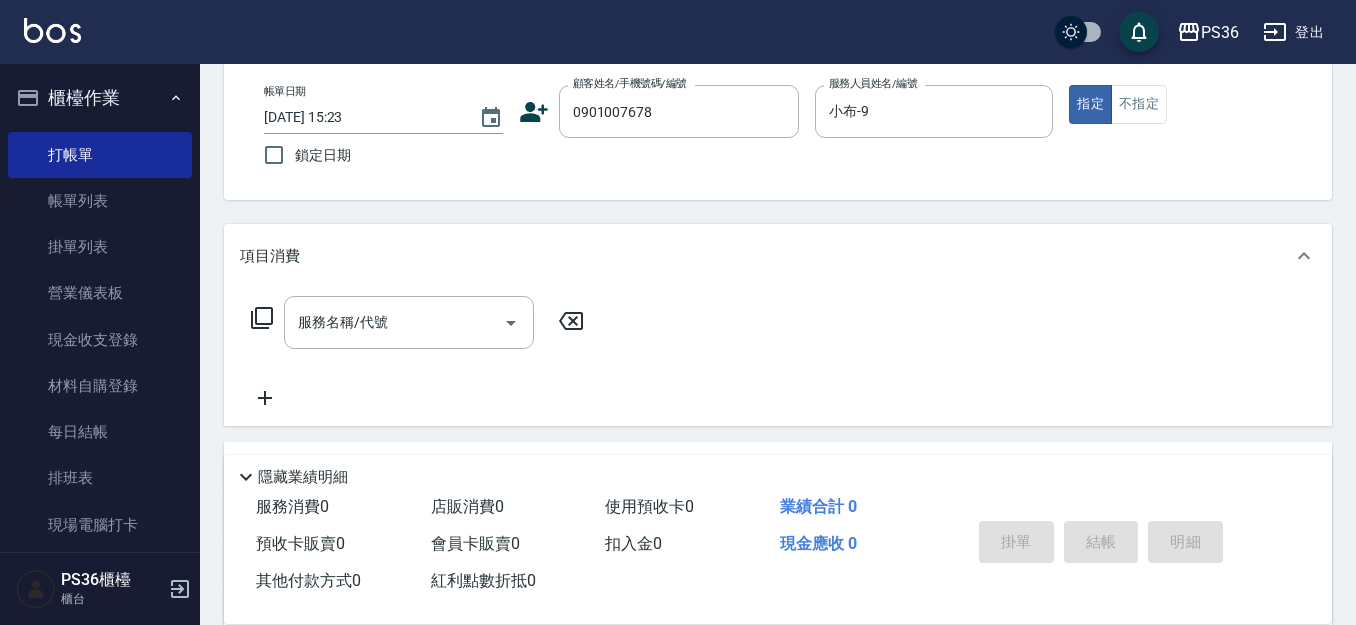 click 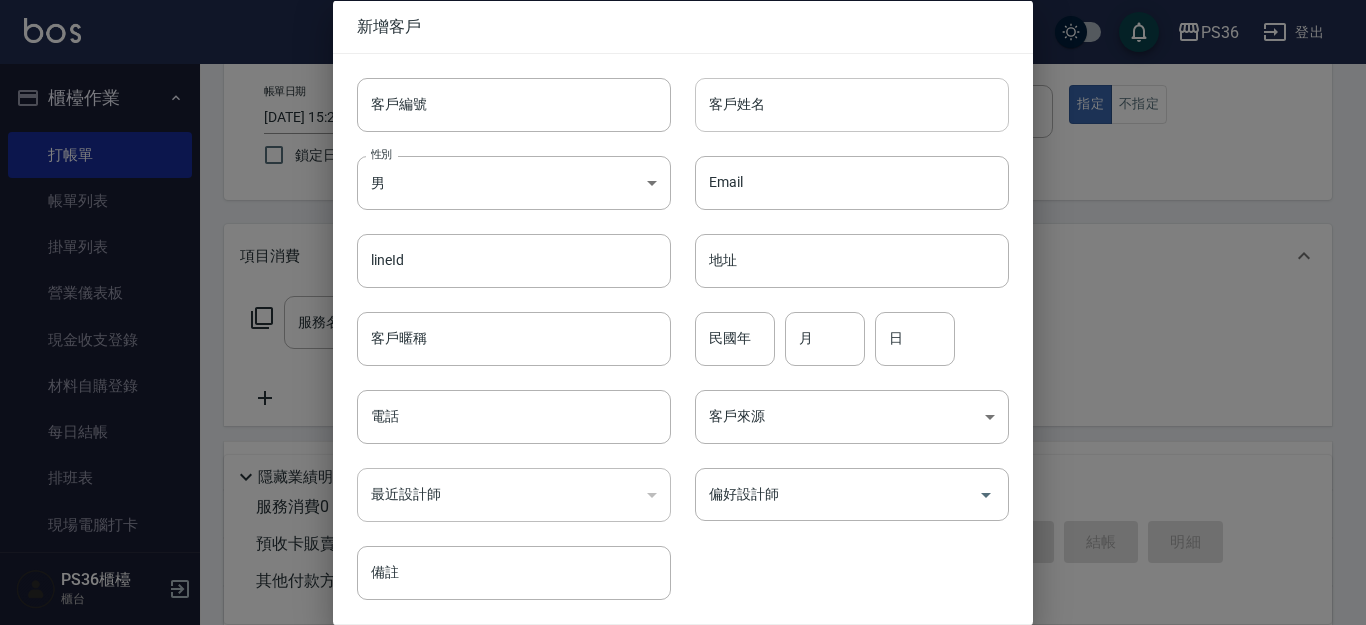 type on "0901007678" 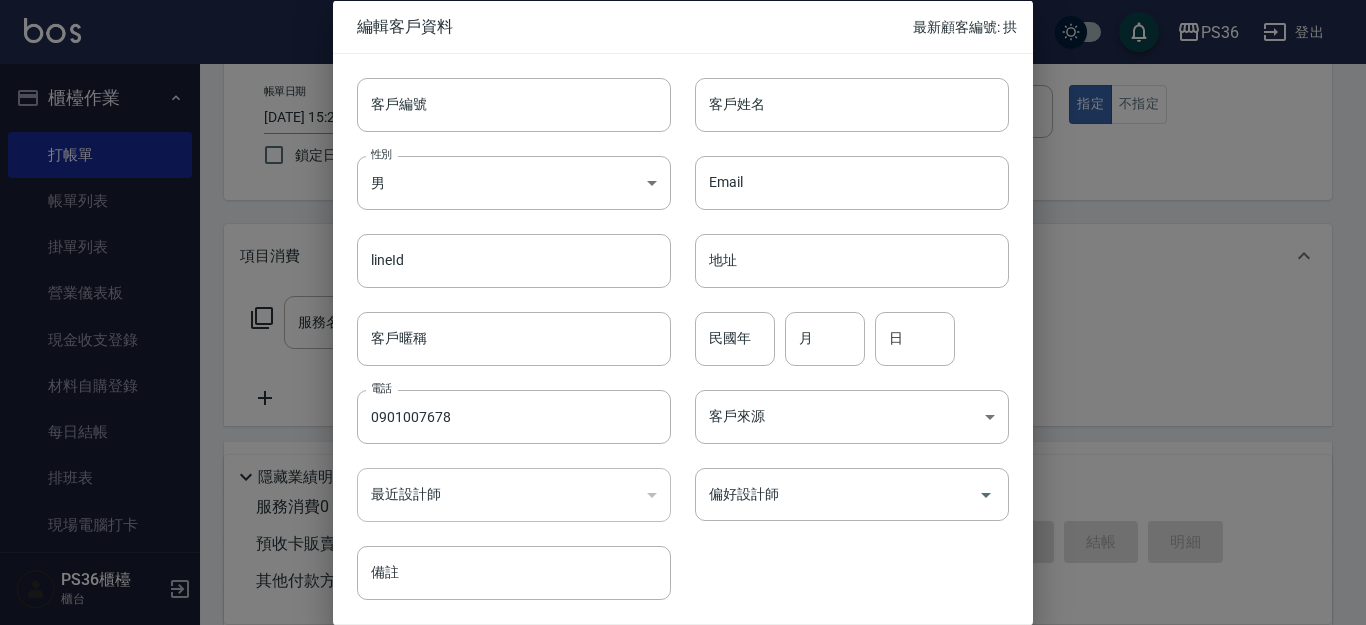 scroll, scrollTop: 68, scrollLeft: 0, axis: vertical 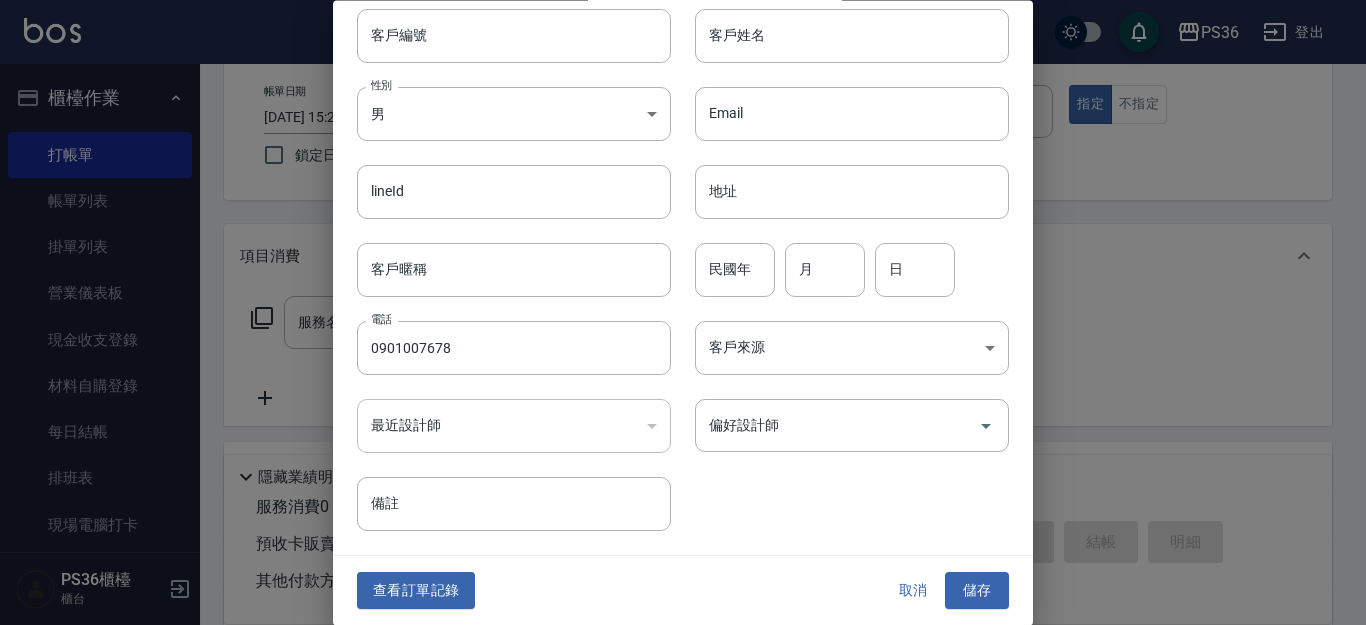 click on "查看訂單記錄 取消 儲存" at bounding box center (683, 591) 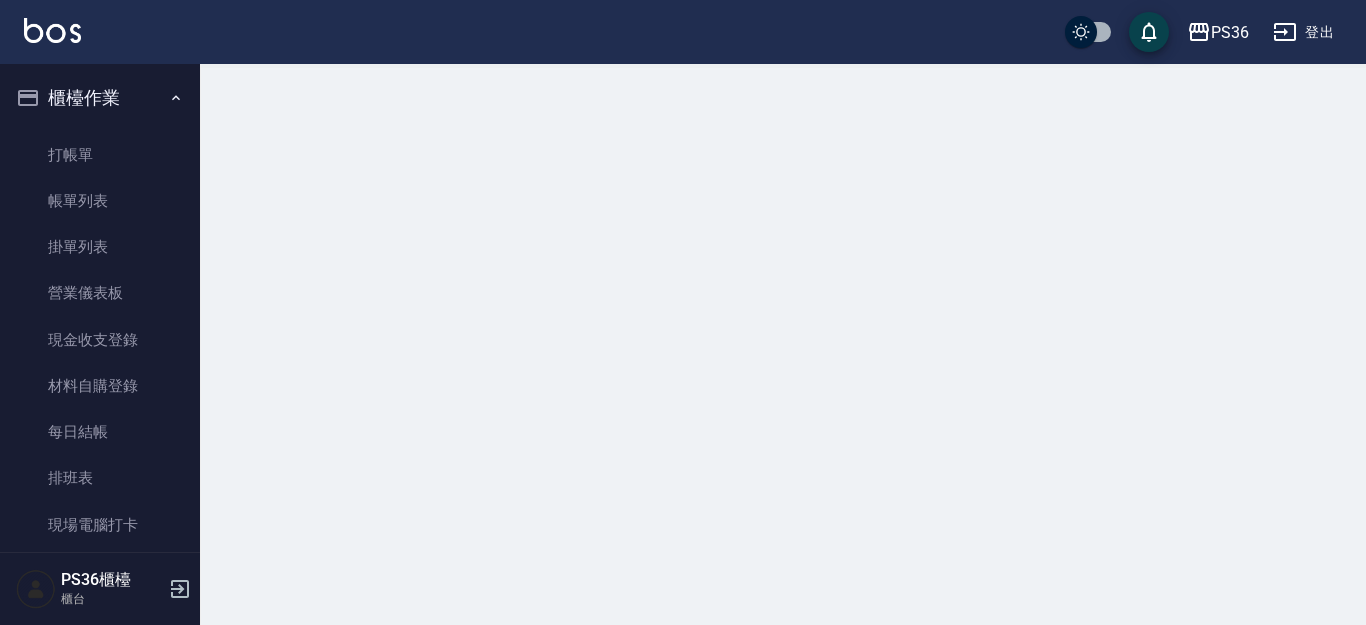 scroll, scrollTop: 0, scrollLeft: 0, axis: both 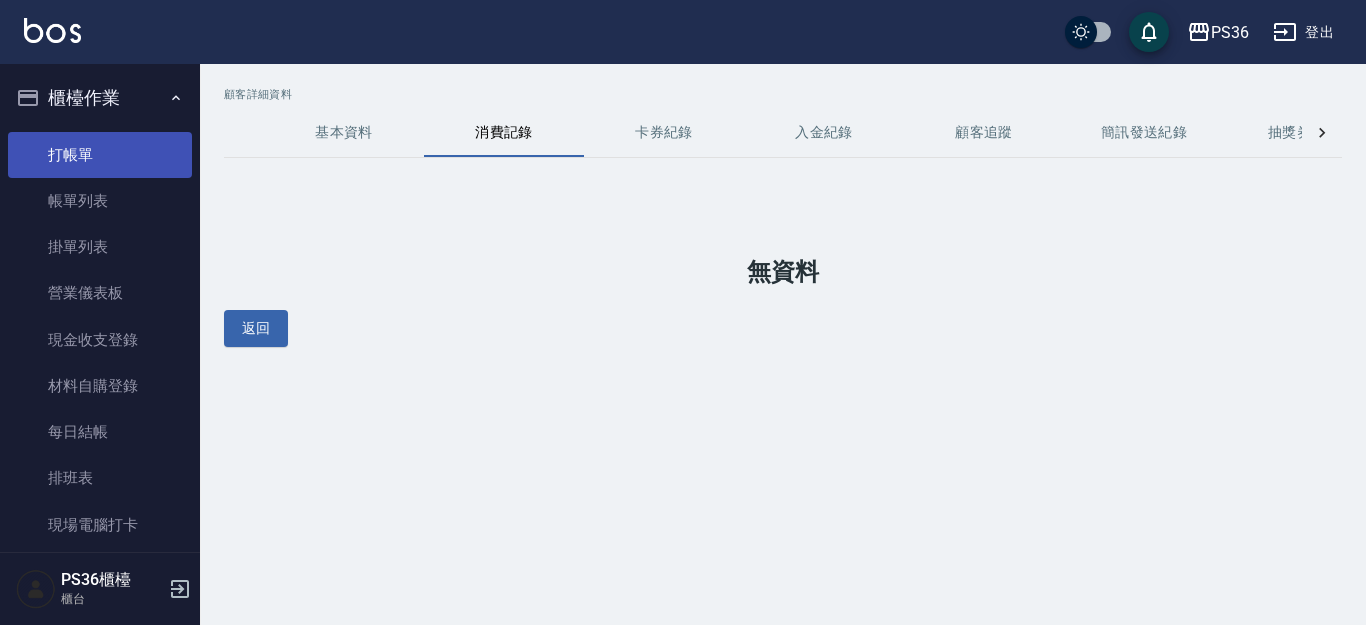 click on "打帳單" at bounding box center (100, 155) 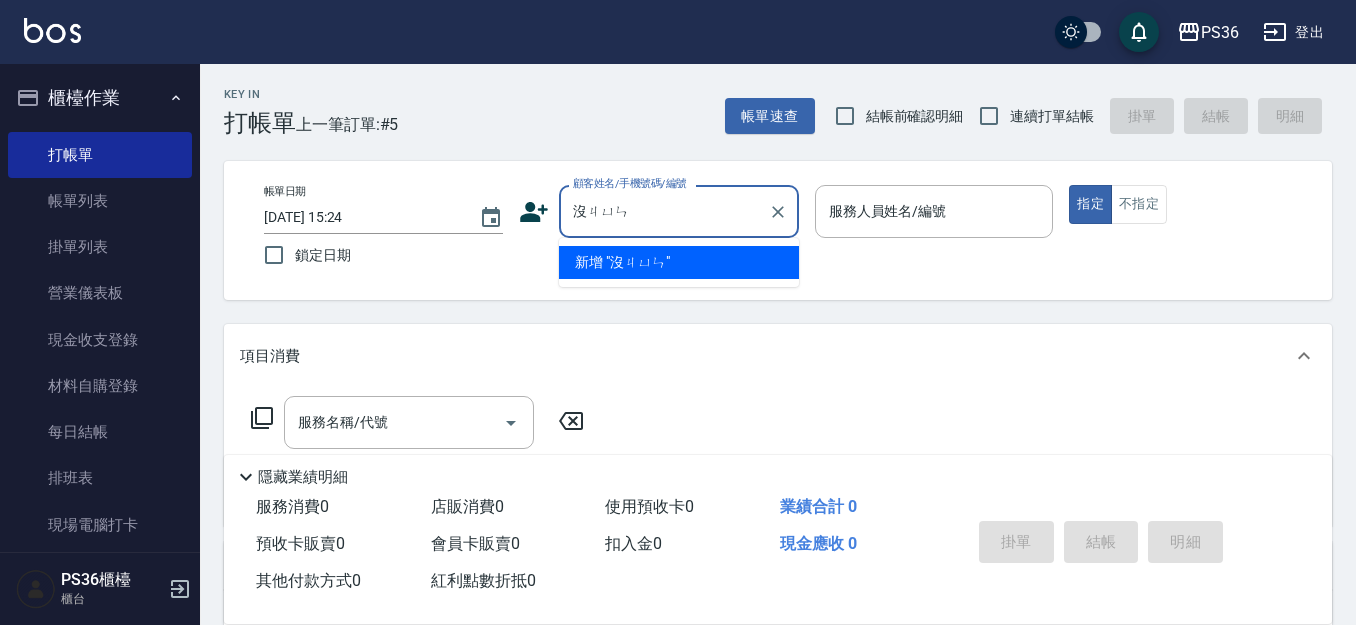 type on "玫君" 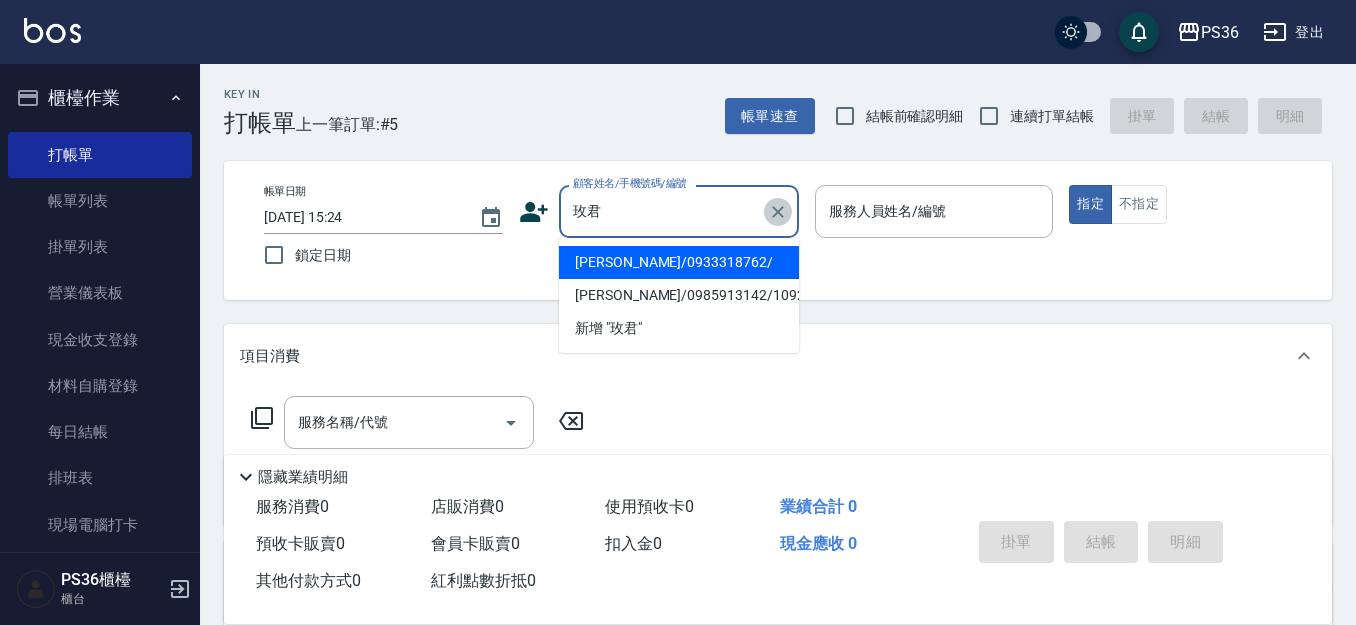 click 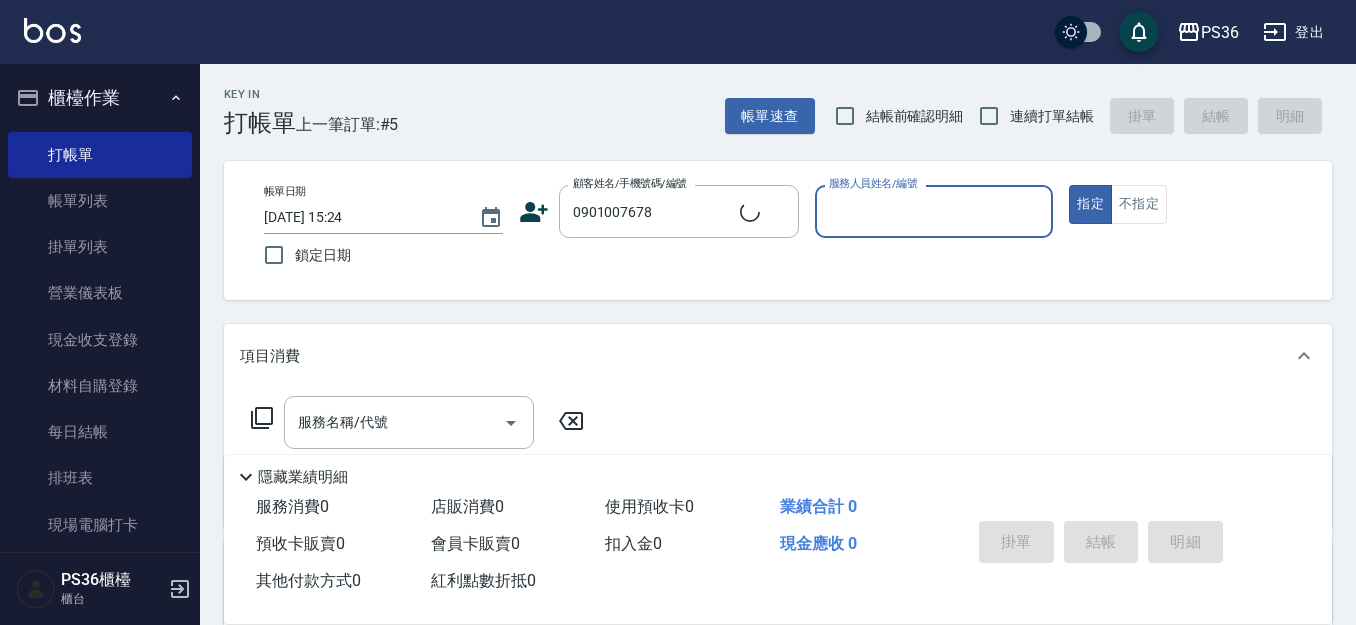 type on "/0901007678/null" 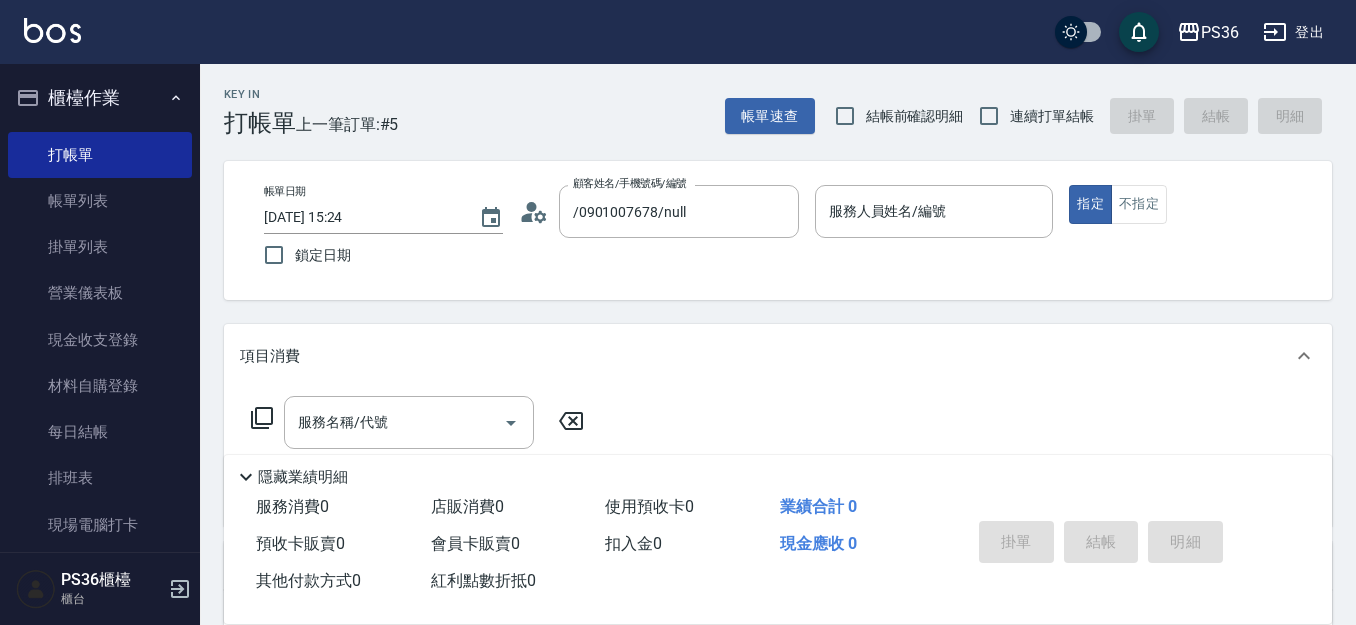 click 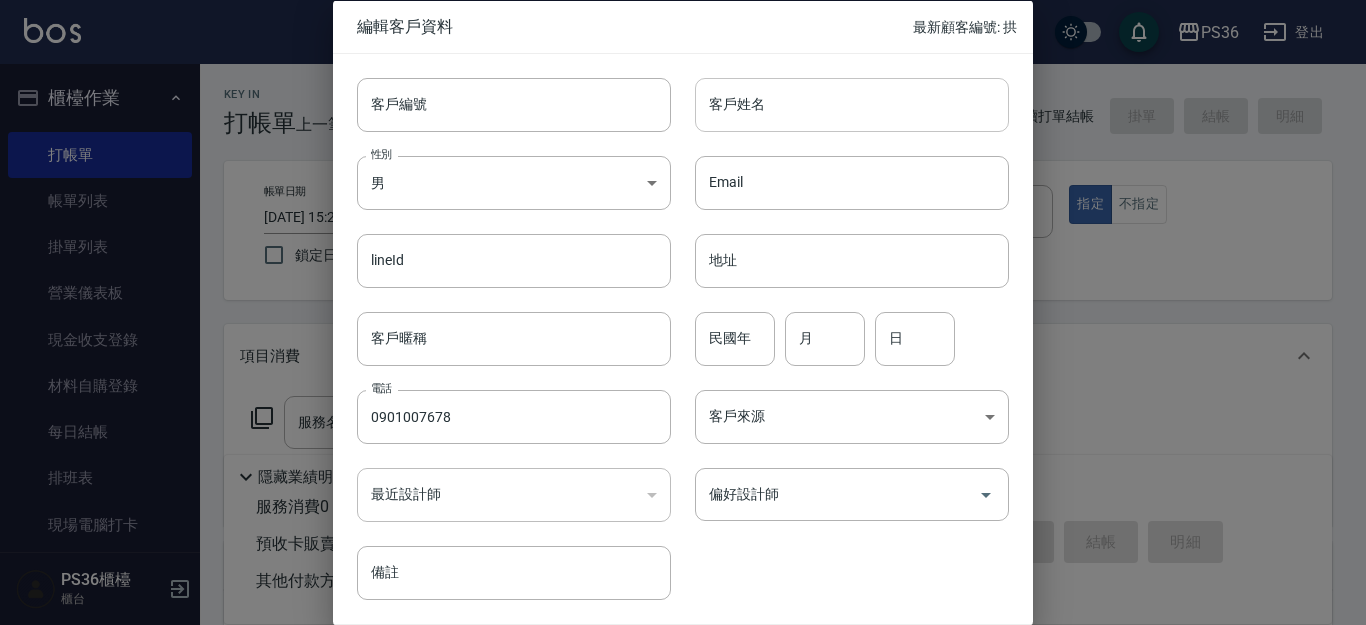 click on "客戶姓名" at bounding box center [852, 104] 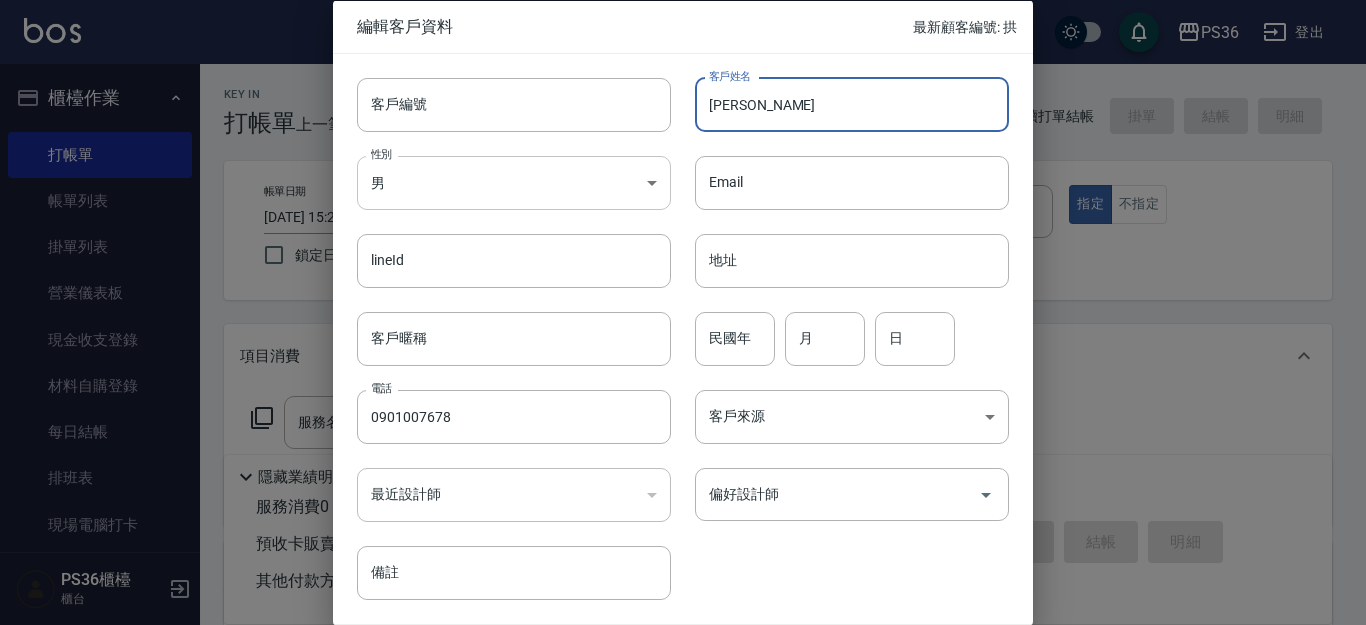 type on "[PERSON_NAME]" 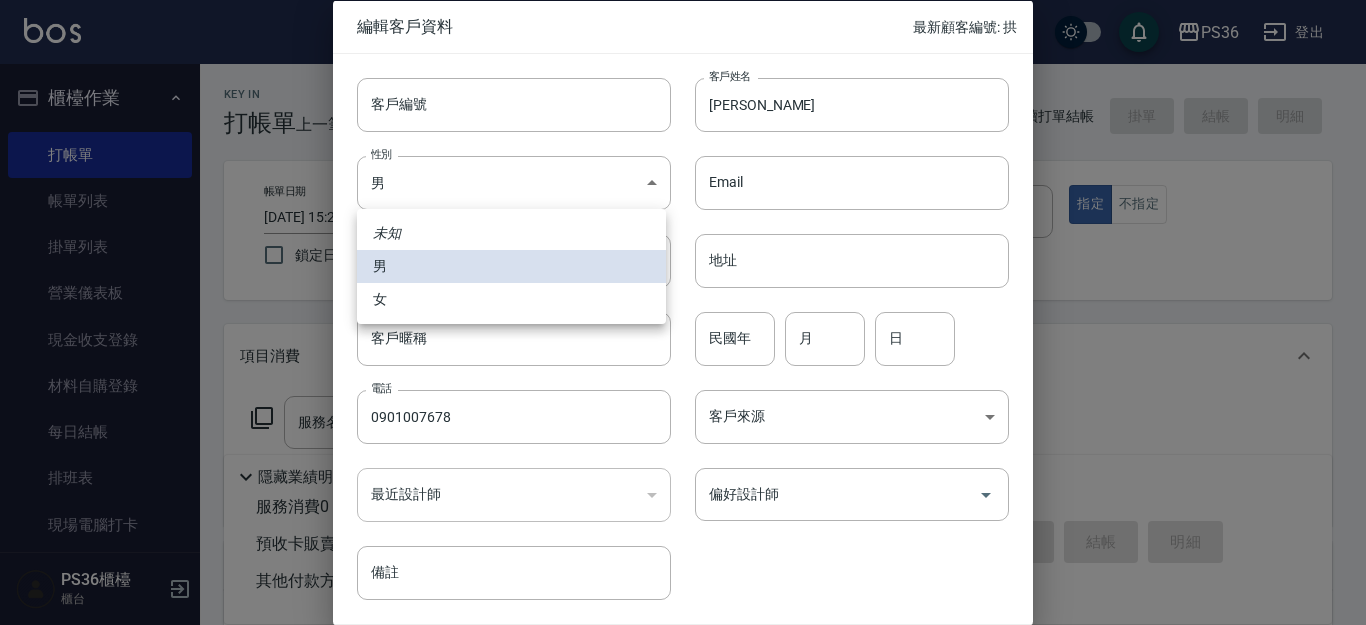 click on "女" at bounding box center (511, 299) 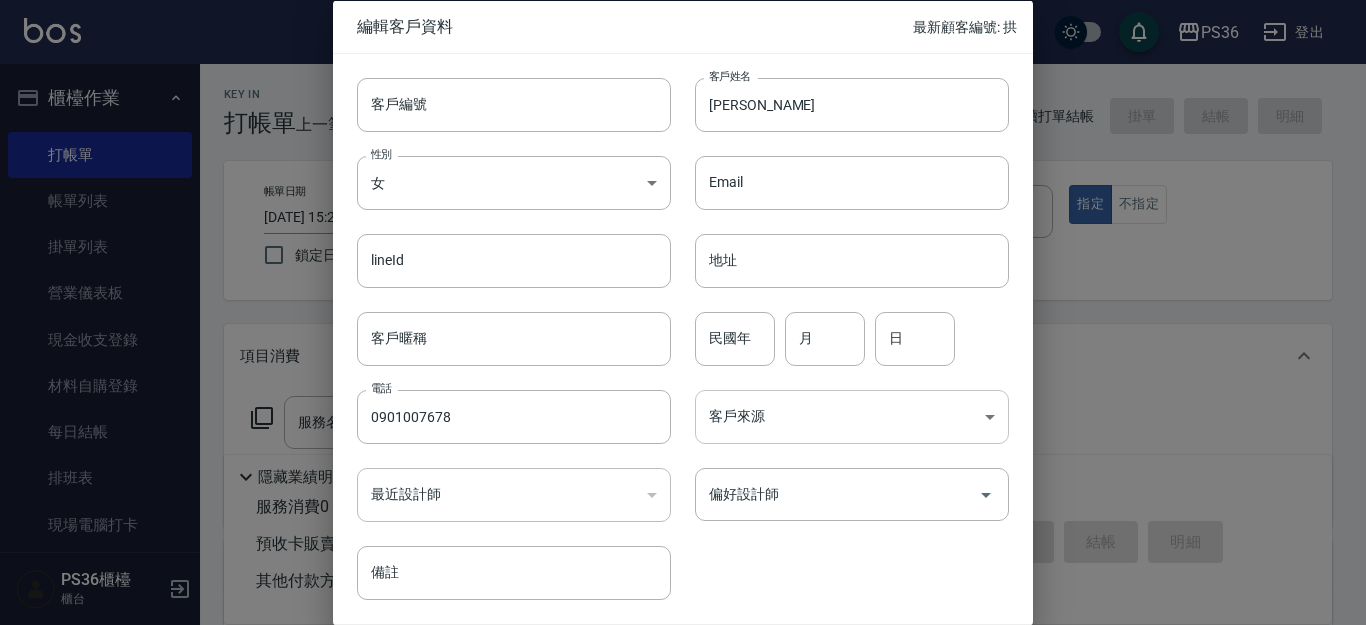 click on "PS36 登出 櫃檯作業 打帳單 帳單列表 掛單列表 營業儀表板 現金收支登錄 材料自購登錄 每日結帳 排班表 現場電腦打卡 掃碼打卡 預約管理 預約管理 單日預約紀錄 單週預約紀錄 報表及分析 報表目錄 店家日報表 互助日報表 互助排行榜 全店業績分析表 設計師日報表 設計師業績分析表 設計師業績月報表 設計師排行榜 每日收支明細 收支分類明細表 客戶管理 客戶列表 卡券管理 入金管理 員工及薪資 員工列表 全店打卡記錄 商品管理 商品分類設定 商品列表 資料設定 服務項目設定 PS36櫃檯 櫃台 Key In 打帳單 上一筆訂單:#5 帳單速查 結帳前確認明細 連續打單結帳 掛單 結帳 明細 帳單日期 [DATE] 15:24 鎖定日期 顧客姓名/手機號碼/編號 /0901007678/null 顧客姓名/手機號碼/編號 服務人員姓名/編號 服務人員姓名/編號 指定 不指定 項目消費 服務名稱/代號 服務名稱/代號 0元 0 0" at bounding box center (683, 487) 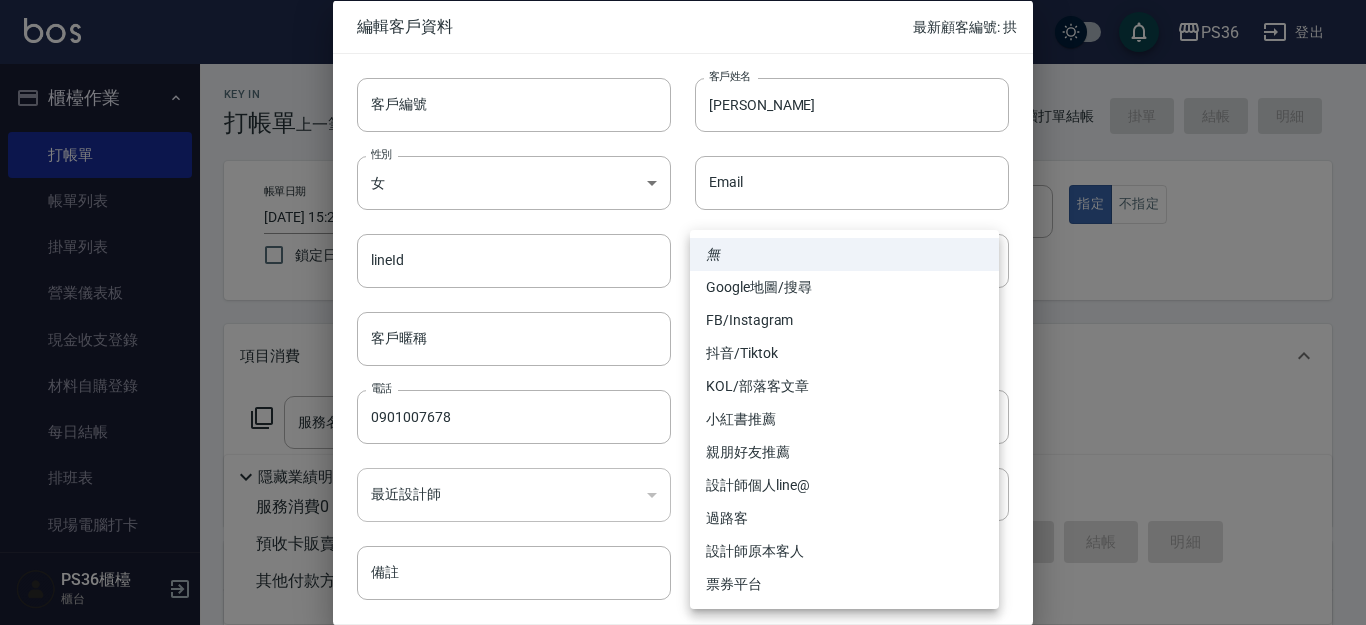 click on "親朋好友推薦" at bounding box center [844, 452] 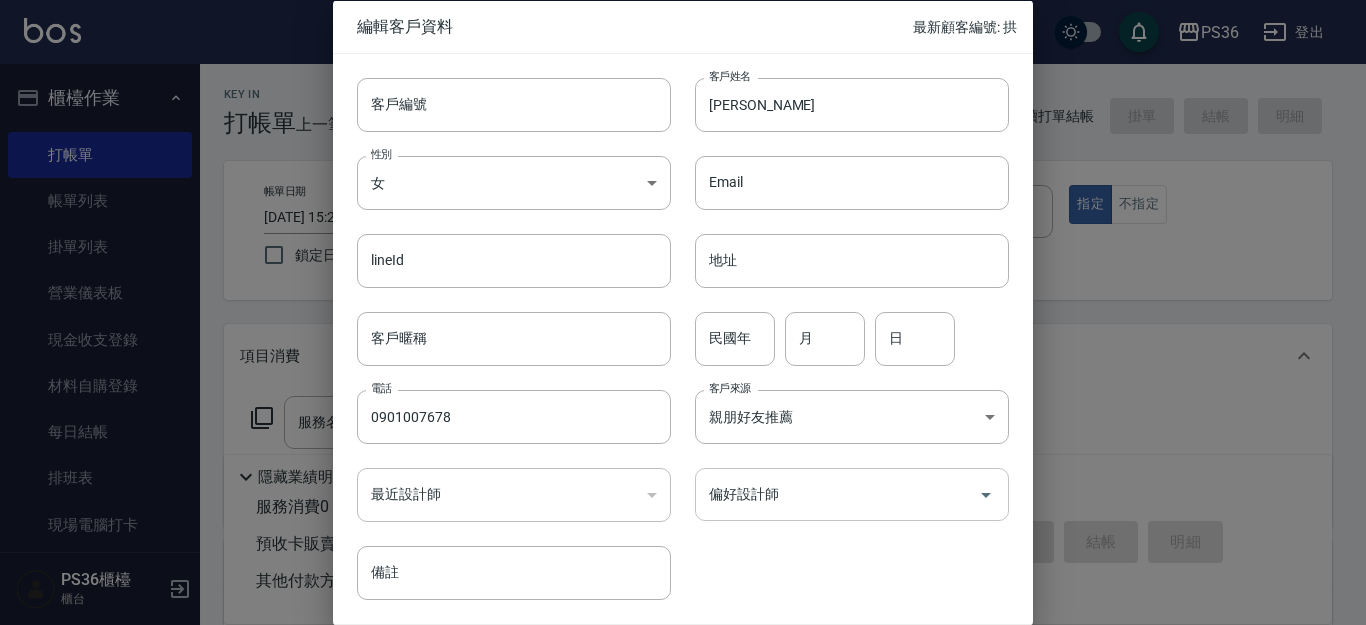 click on "偏好設計師" at bounding box center (852, 494) 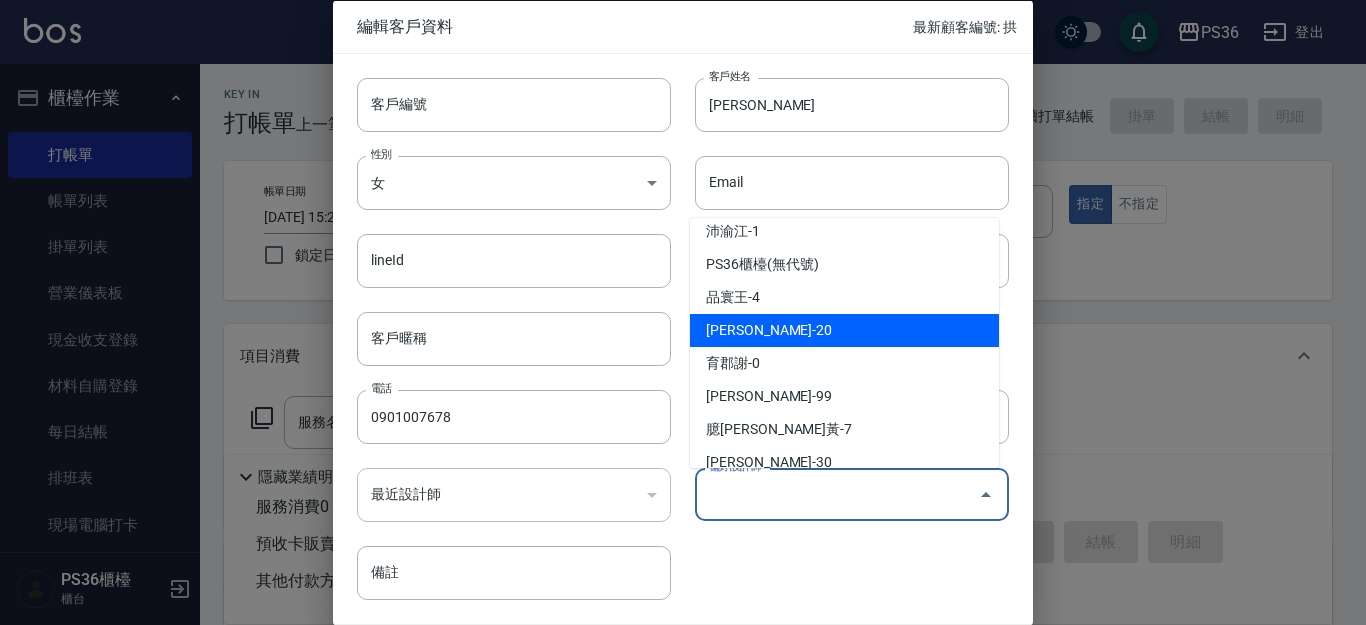 scroll, scrollTop: 360, scrollLeft: 0, axis: vertical 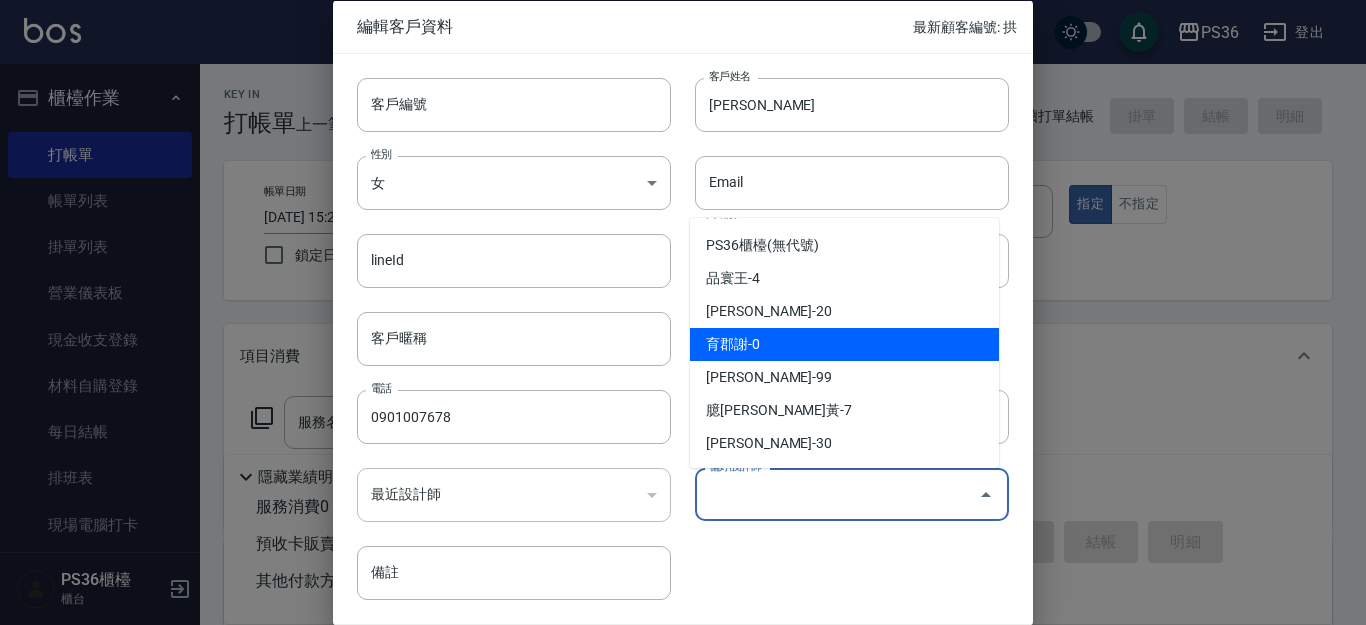 click on "育郡謝-0" at bounding box center (844, 344) 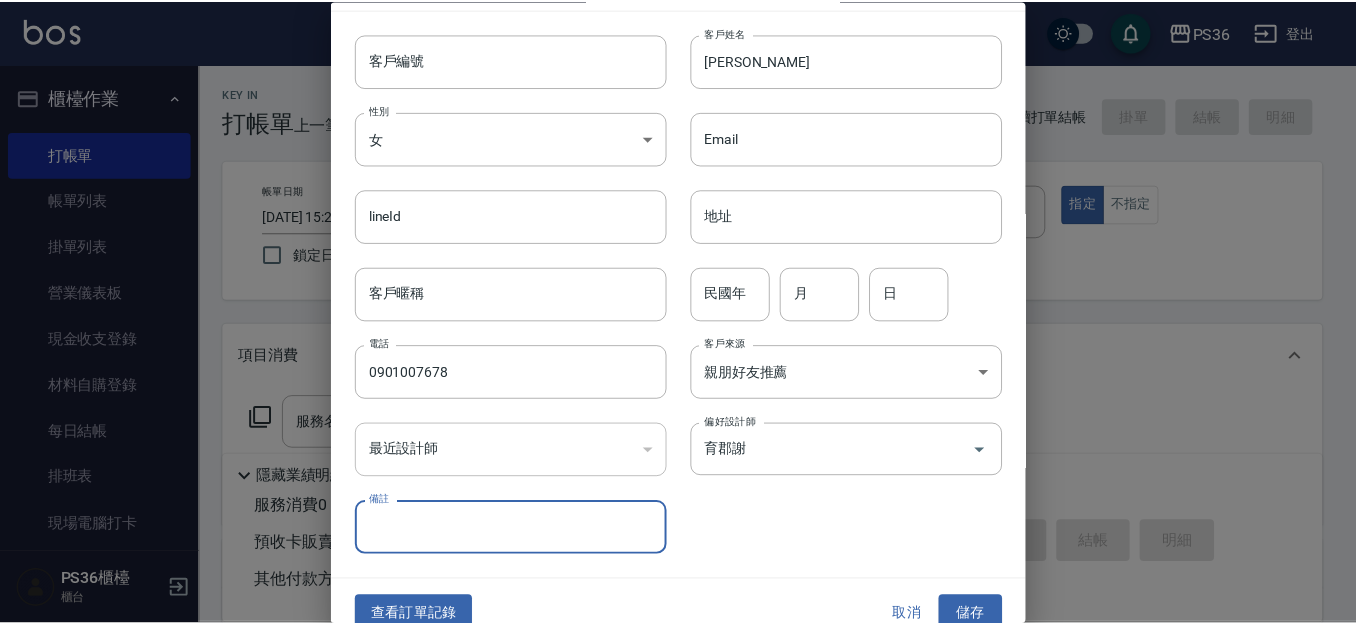 scroll, scrollTop: 68, scrollLeft: 0, axis: vertical 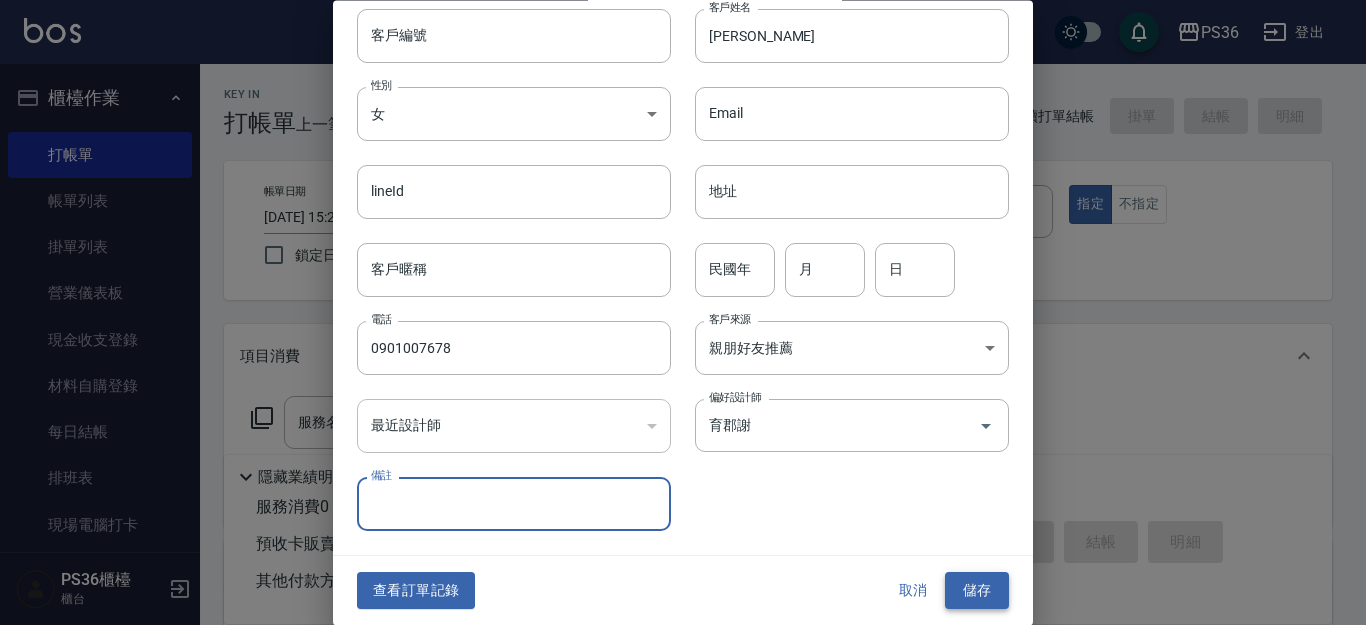 click on "儲存" at bounding box center [977, 591] 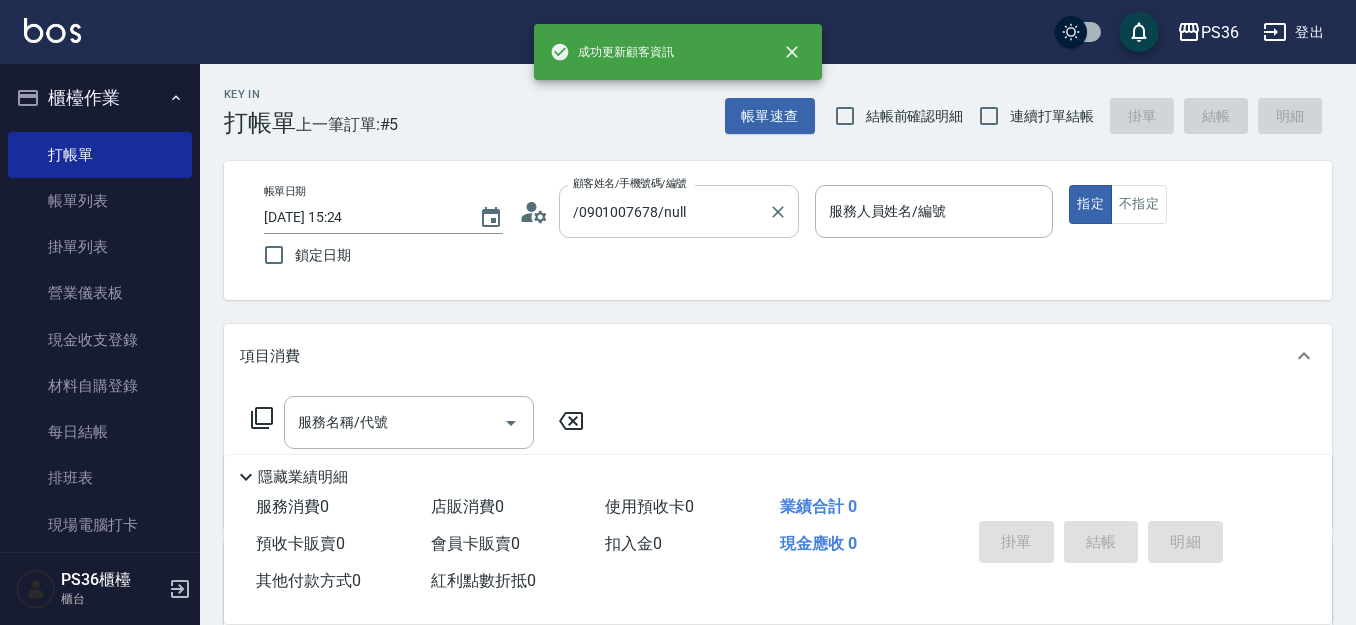 click on "/0901007678/null" at bounding box center [664, 211] 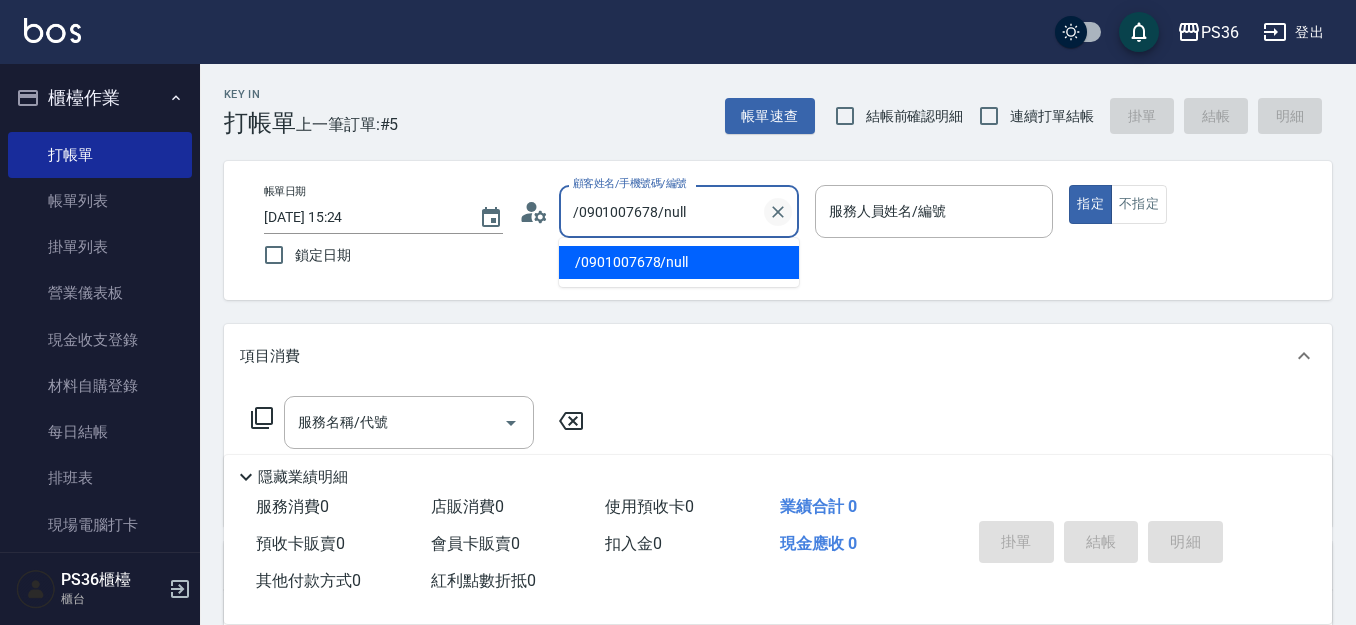 click at bounding box center (778, 212) 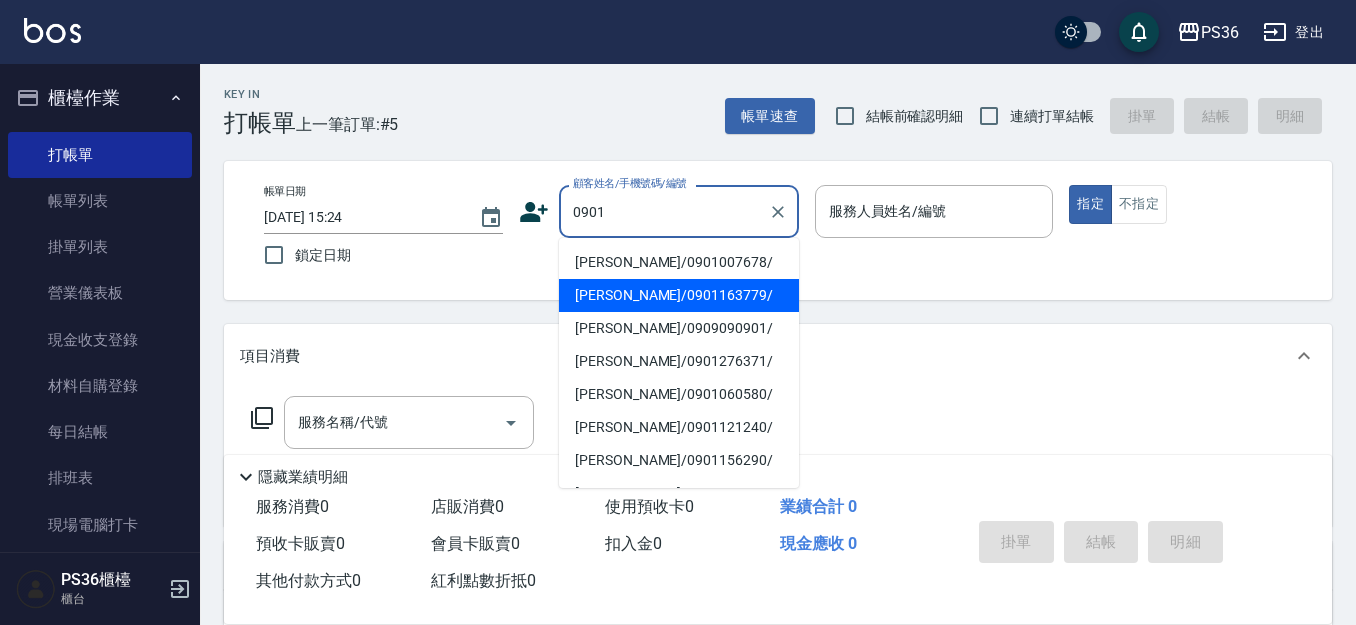 click on "[PERSON_NAME]/0901007678/" at bounding box center (679, 262) 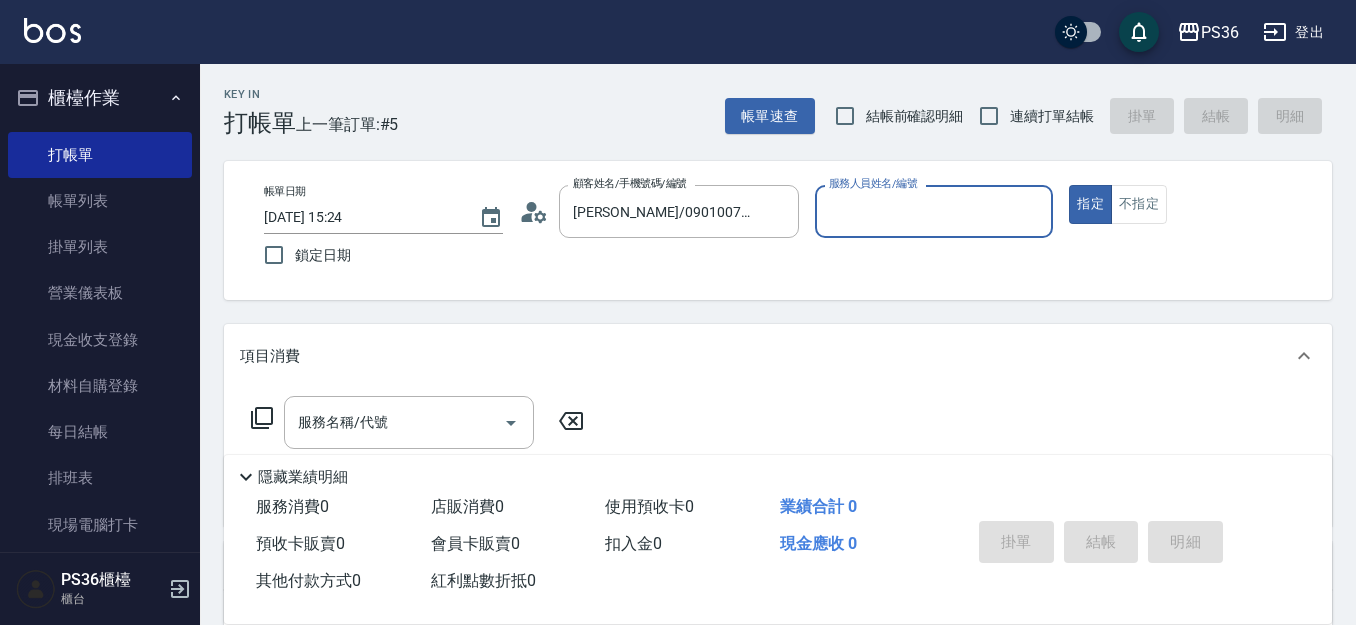 type on "小樂-0" 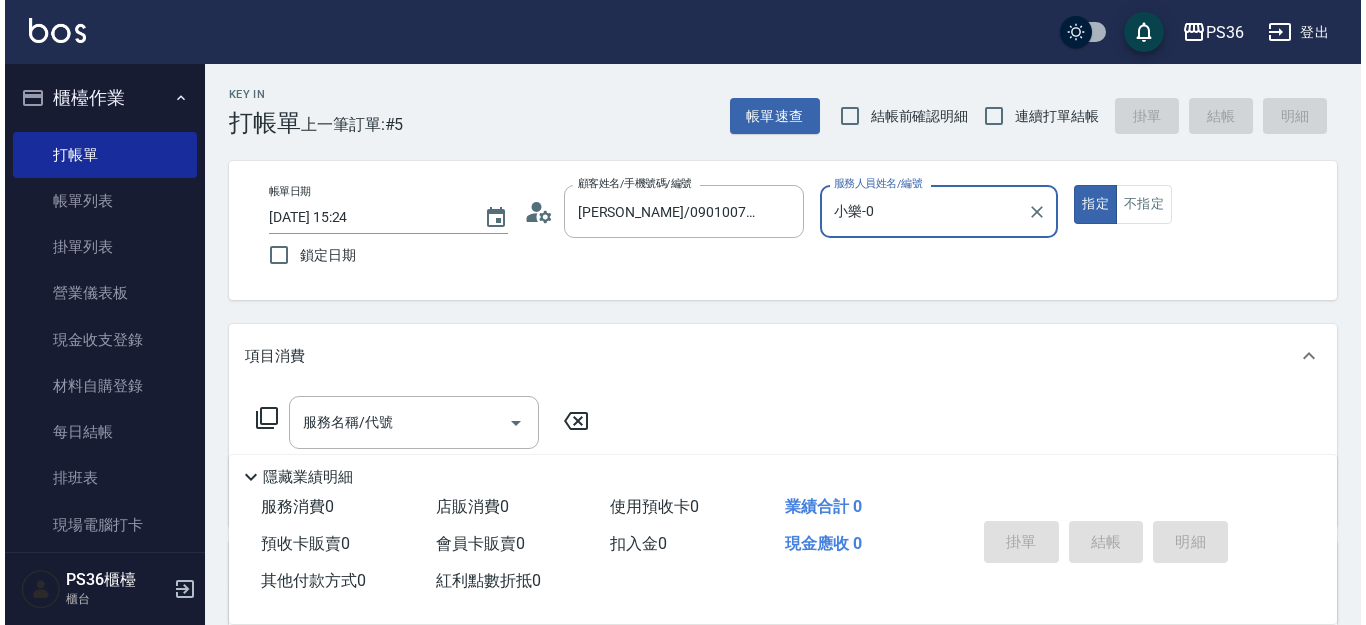 scroll, scrollTop: 100, scrollLeft: 0, axis: vertical 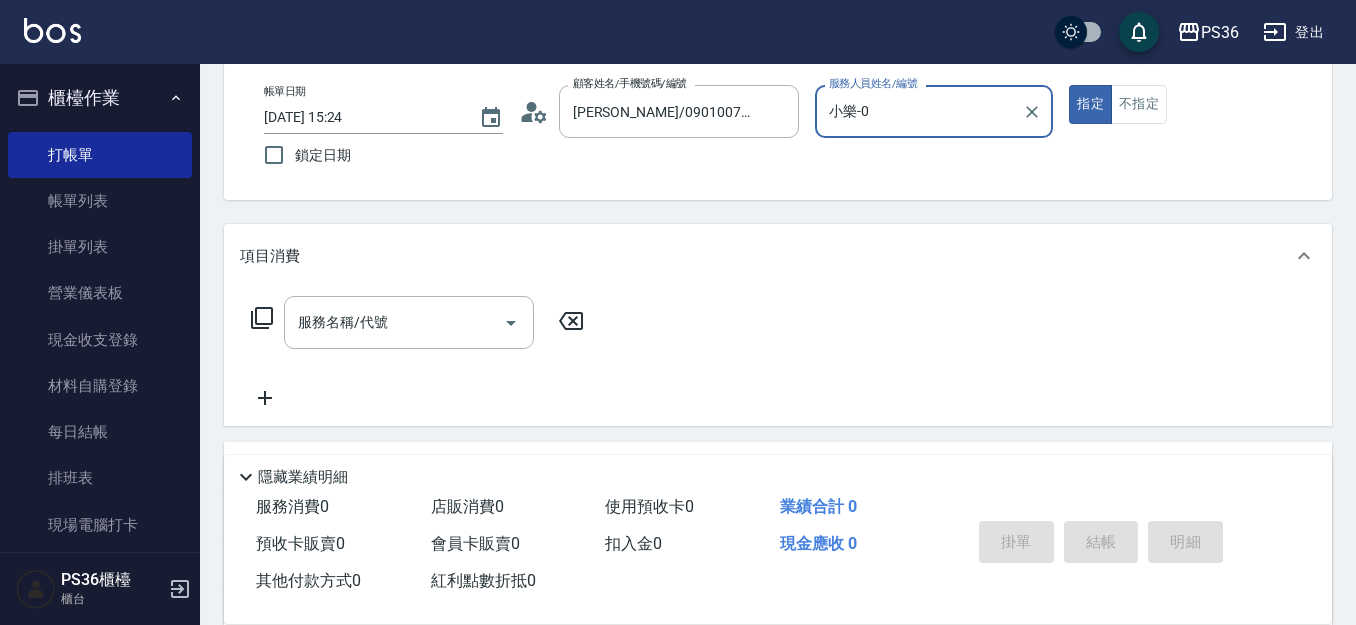 click 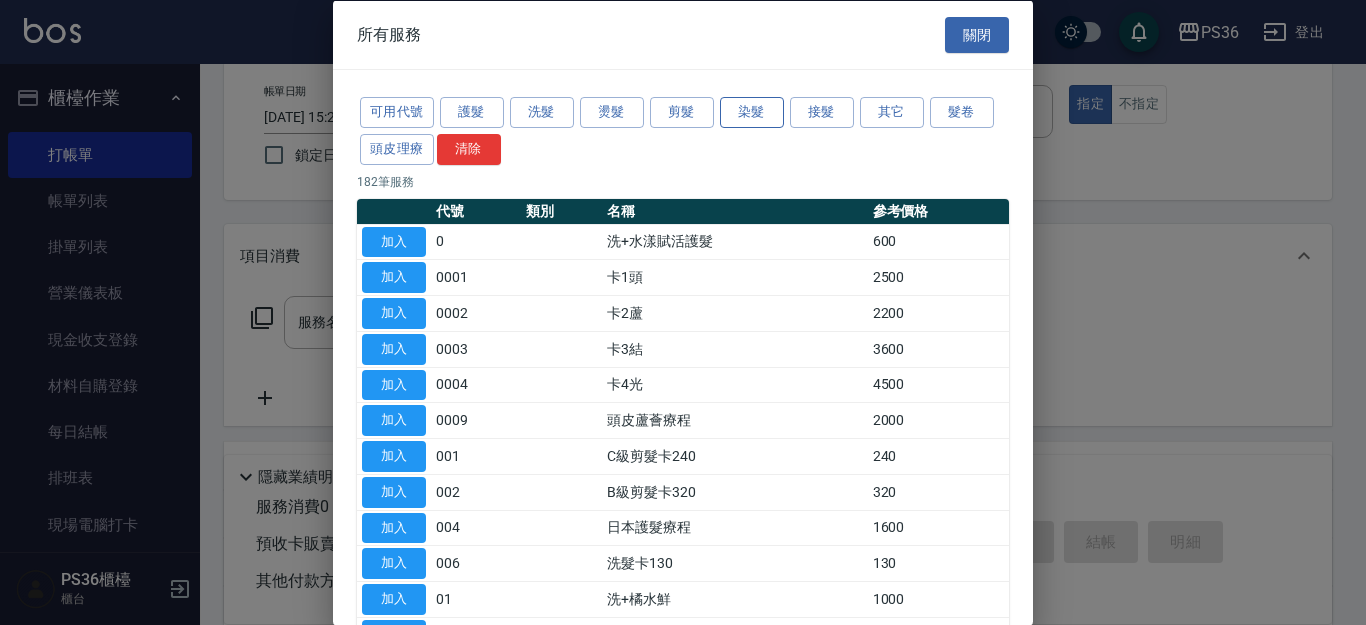 click on "染髮" at bounding box center [752, 112] 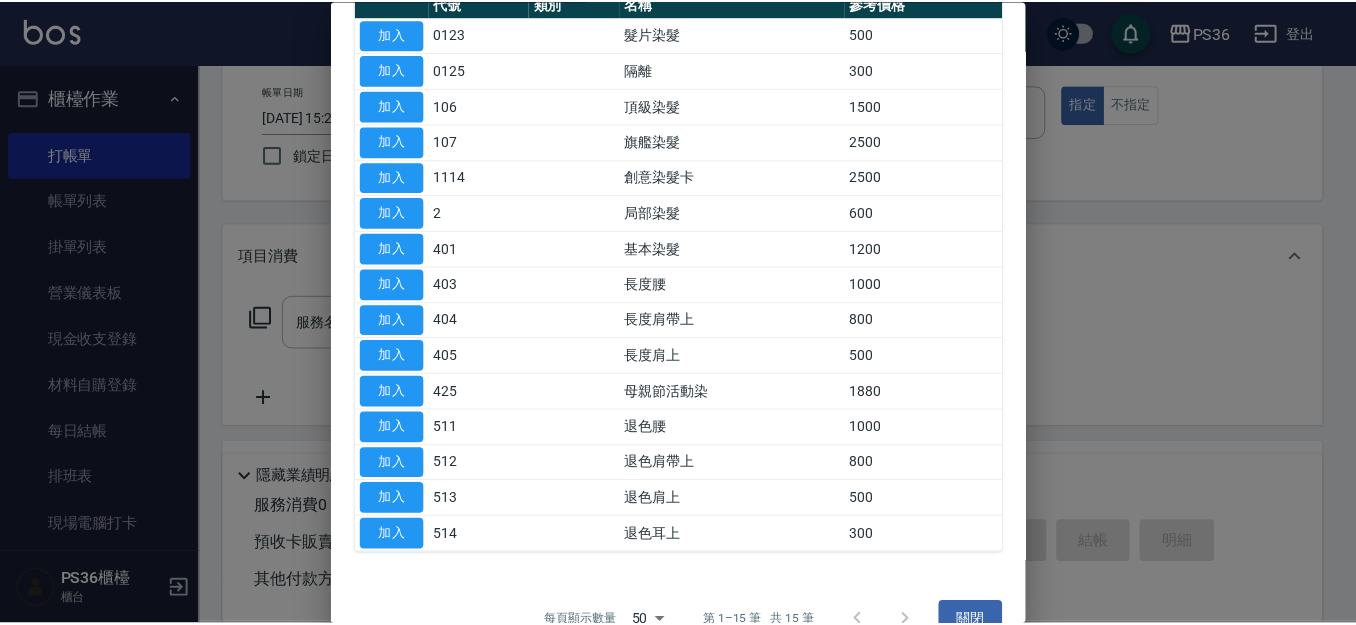 scroll, scrollTop: 245, scrollLeft: 0, axis: vertical 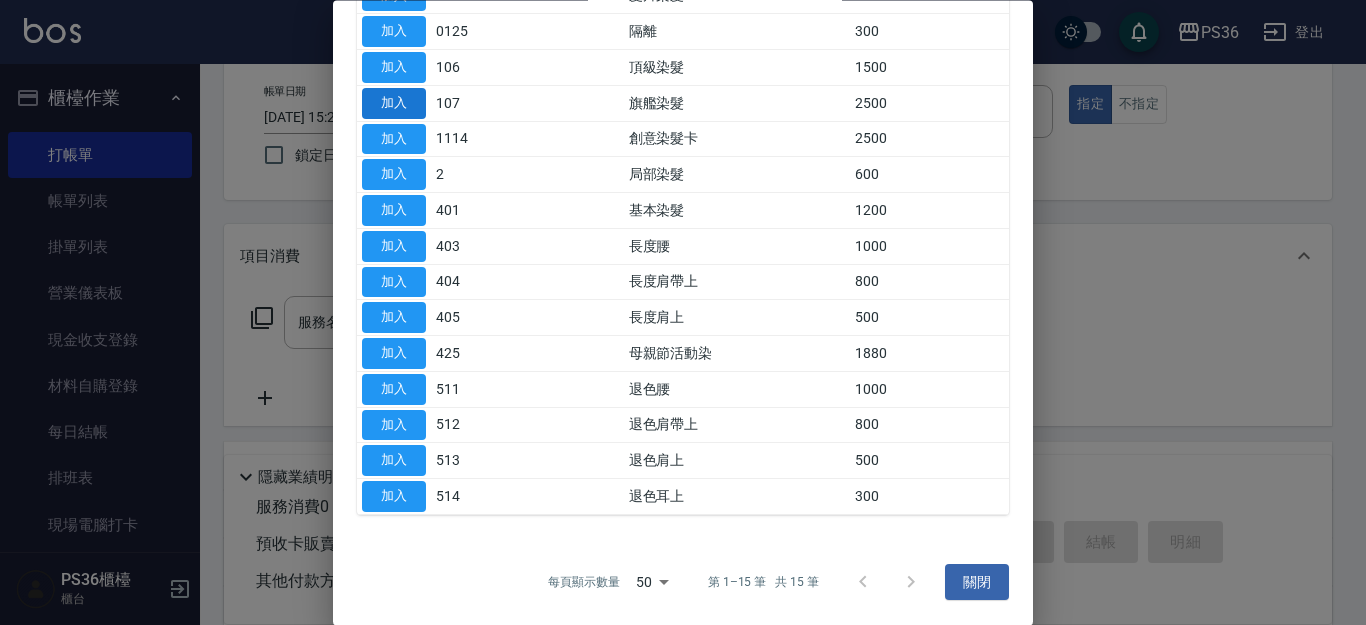 click on "加入" at bounding box center [394, 103] 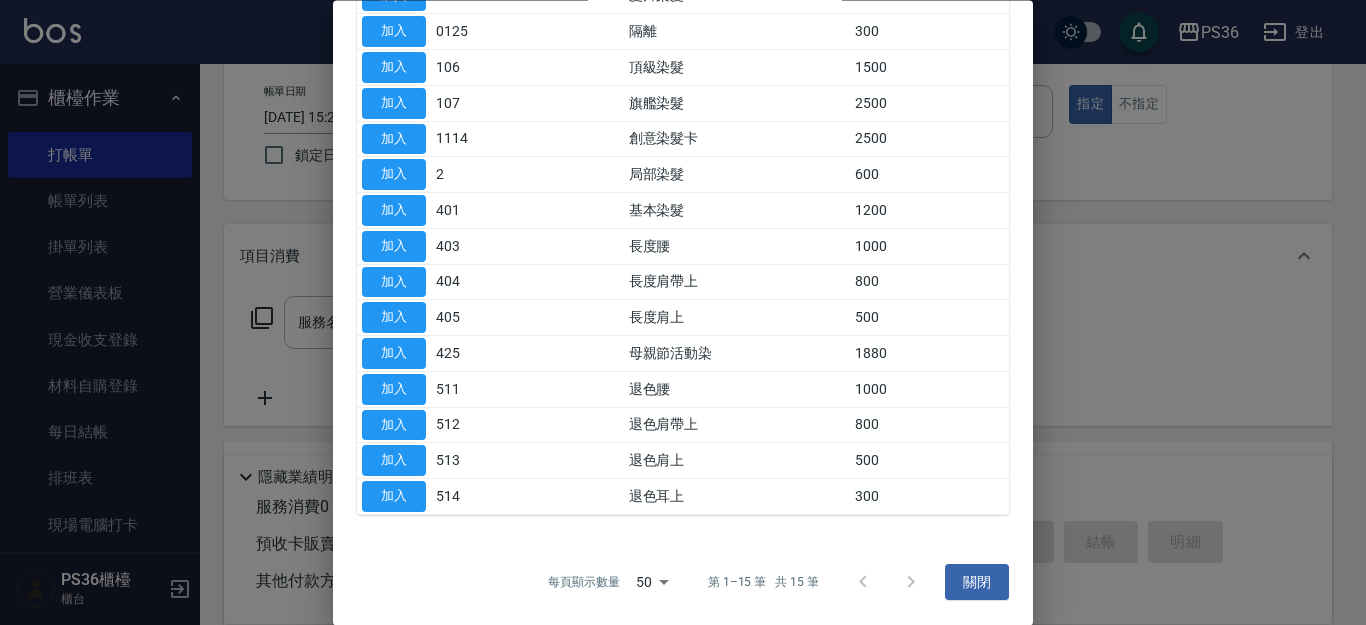 type on "旗艦染髮(107)" 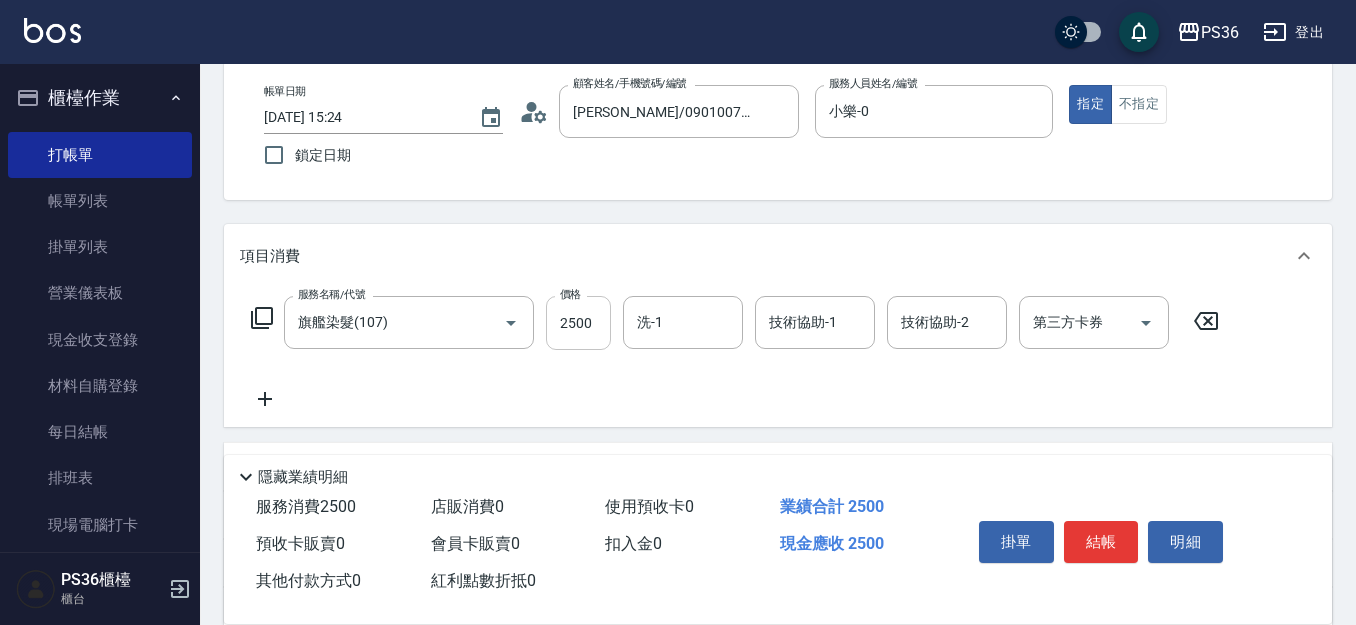 click on "2500" at bounding box center [578, 323] 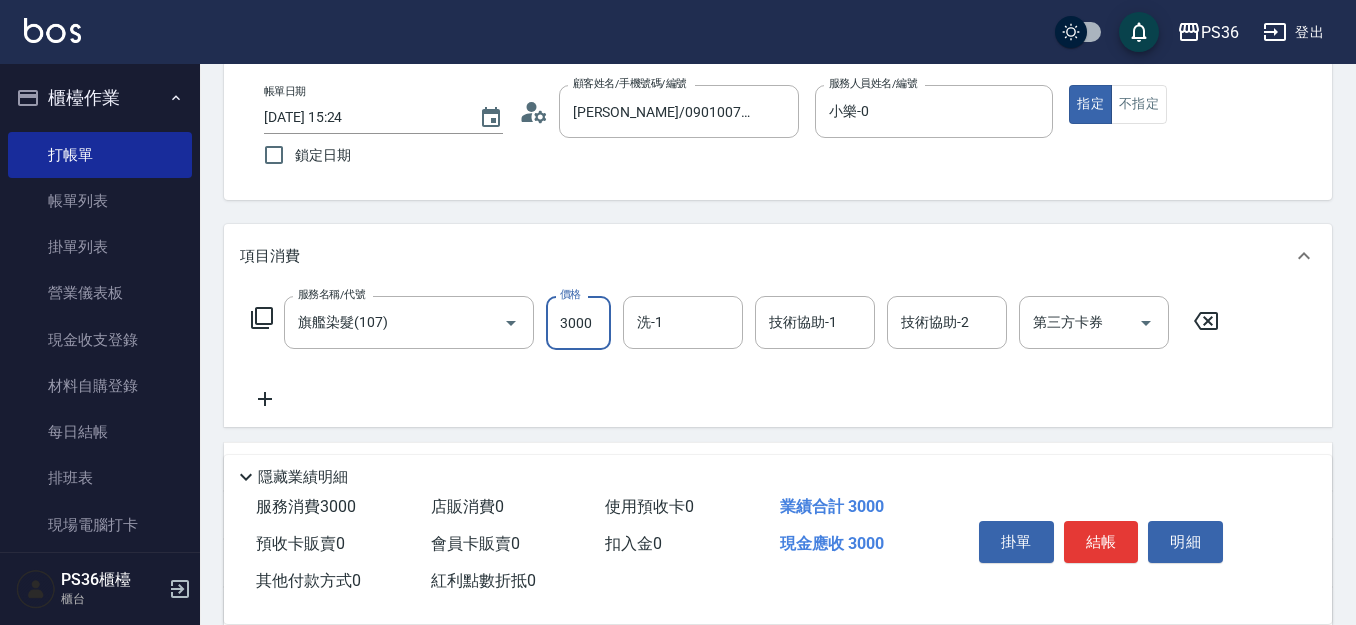 scroll, scrollTop: 0, scrollLeft: 0, axis: both 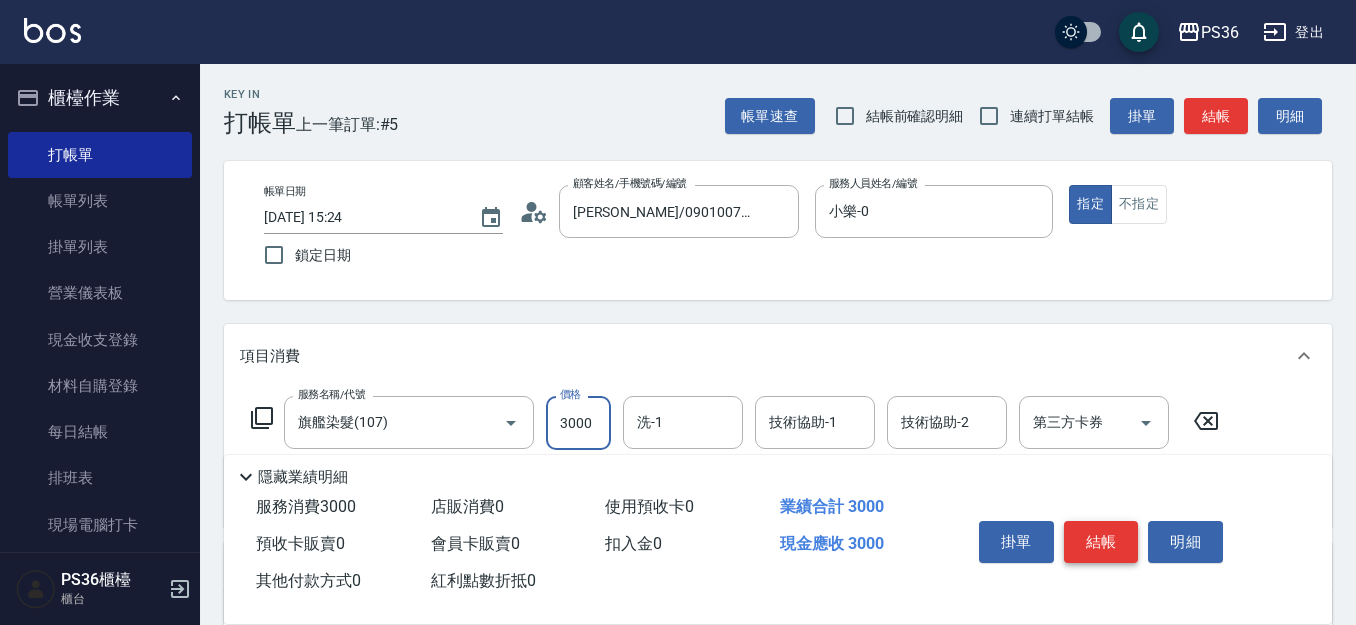type on "3000" 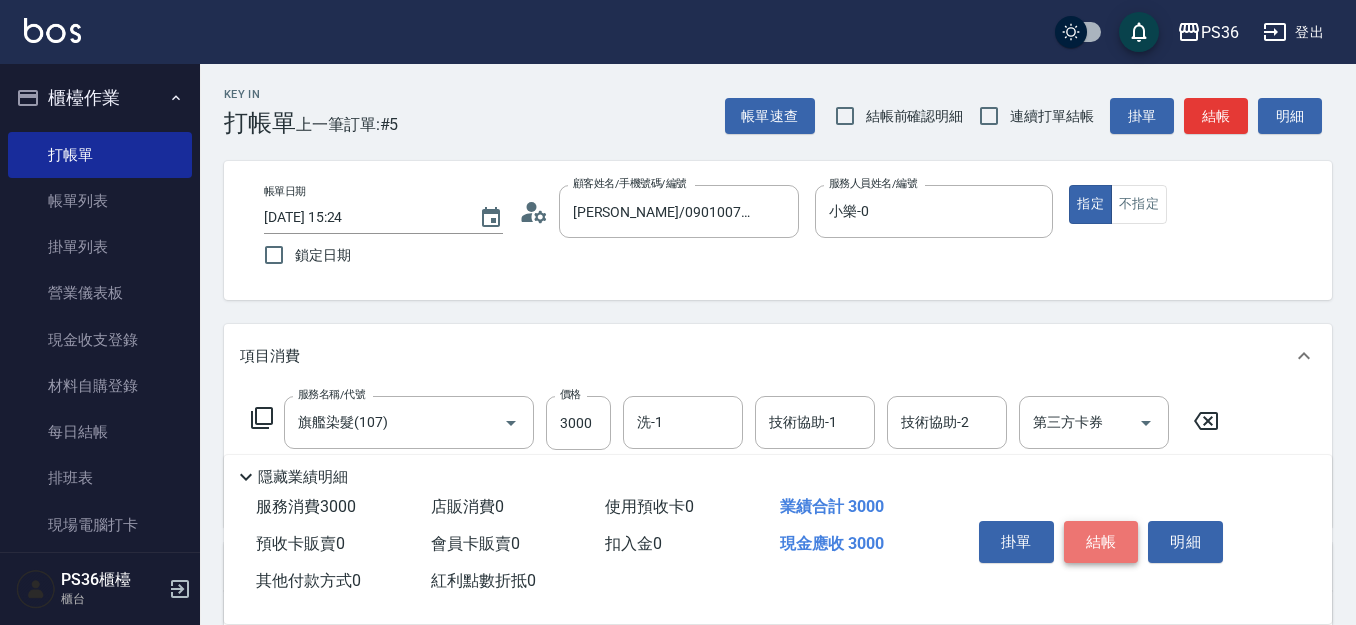 click on "結帳" at bounding box center (1101, 542) 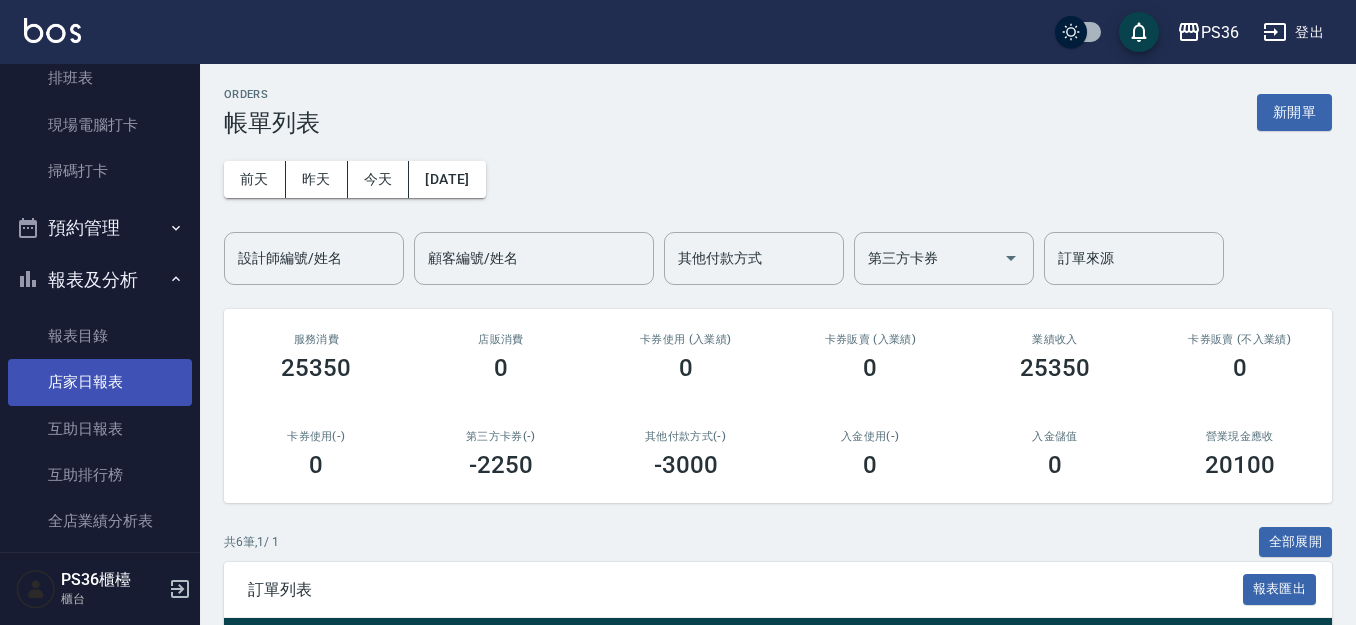 scroll, scrollTop: 800, scrollLeft: 0, axis: vertical 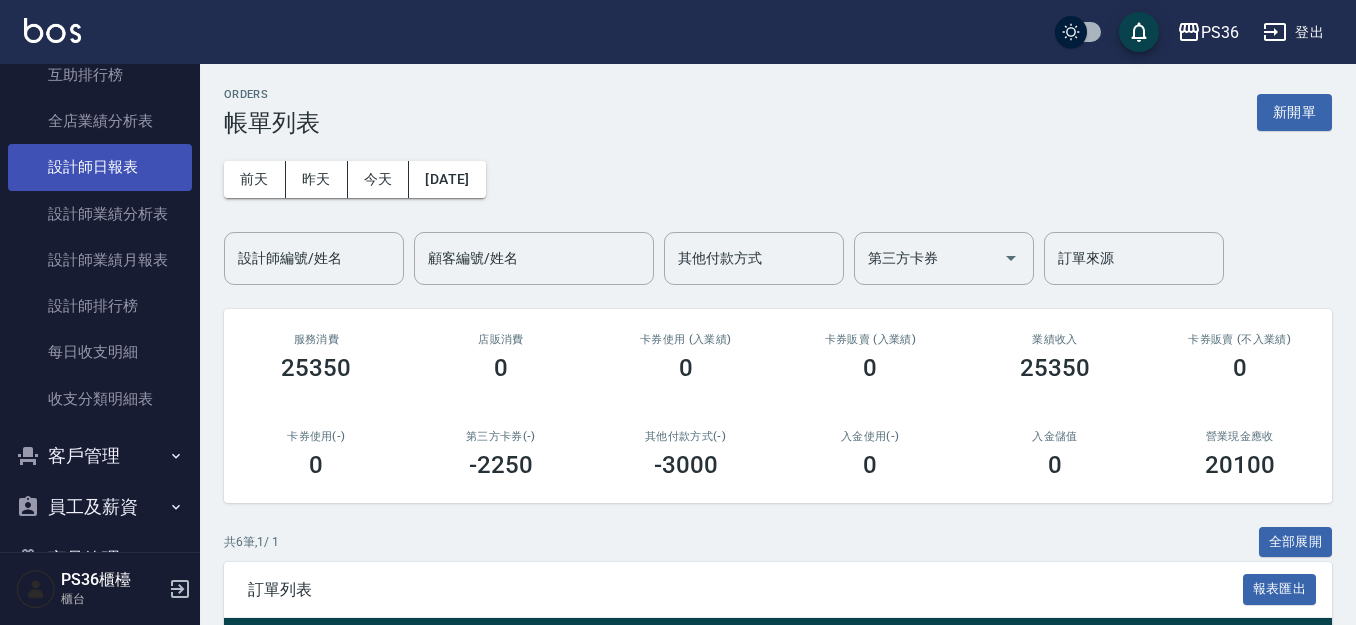click on "設計師日報表" at bounding box center (100, 167) 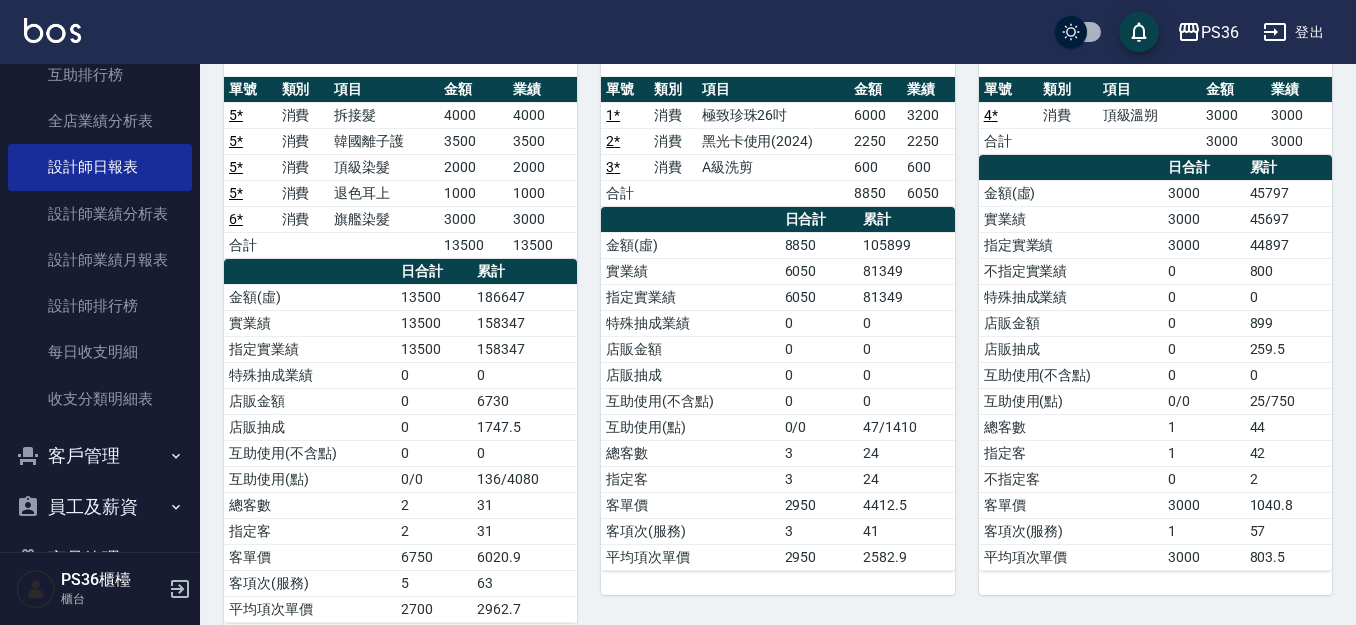 scroll, scrollTop: 200, scrollLeft: 0, axis: vertical 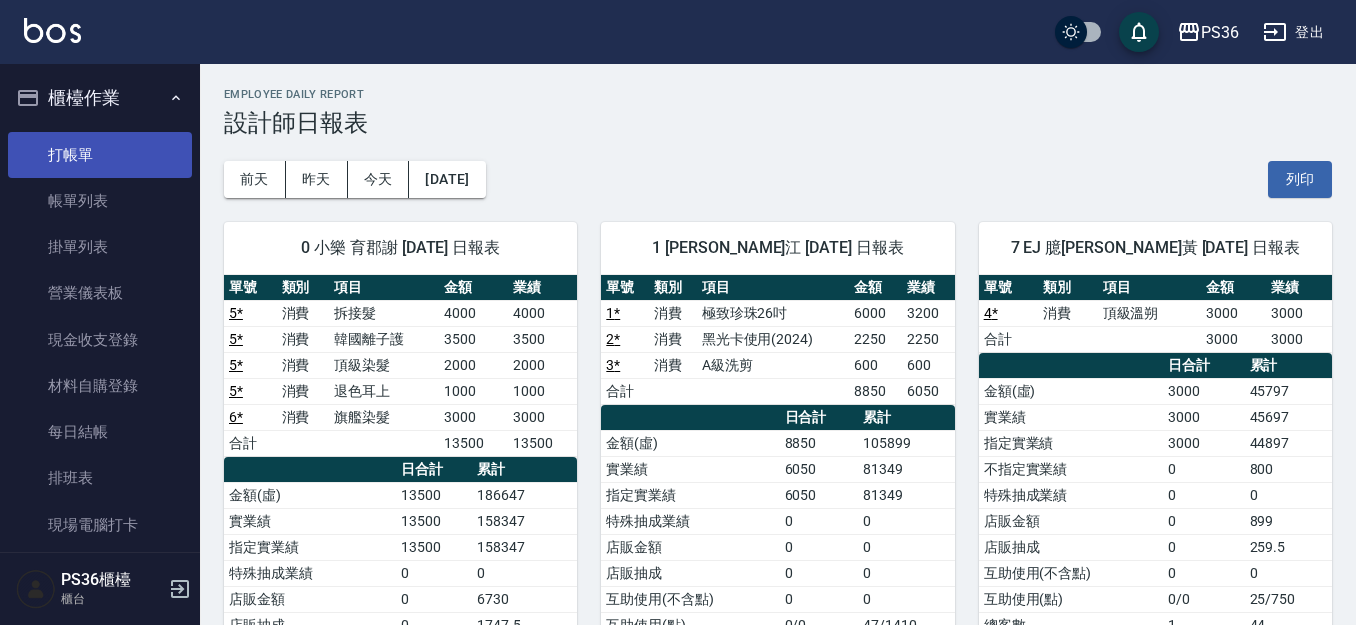 click on "打帳單" at bounding box center (100, 155) 